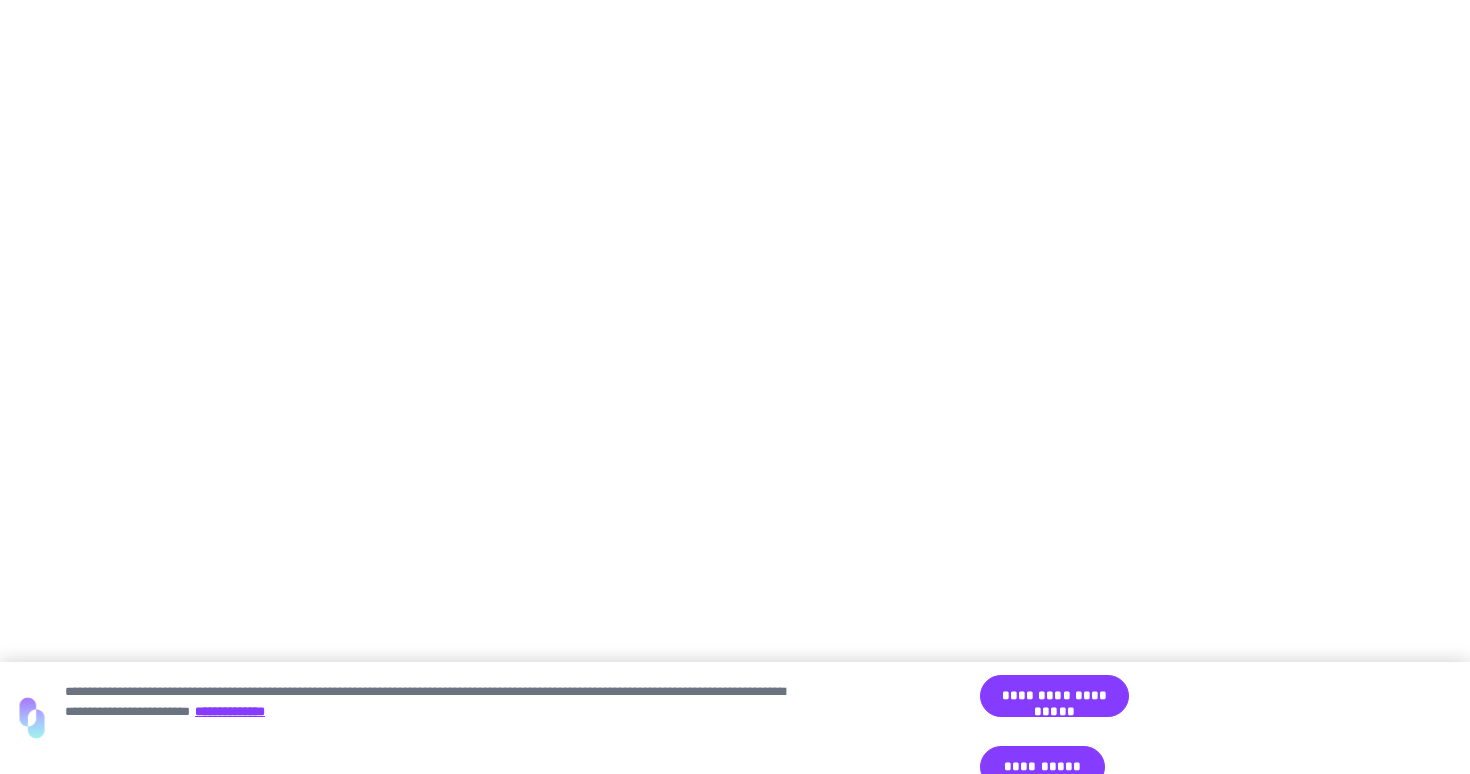 scroll, scrollTop: 0, scrollLeft: 0, axis: both 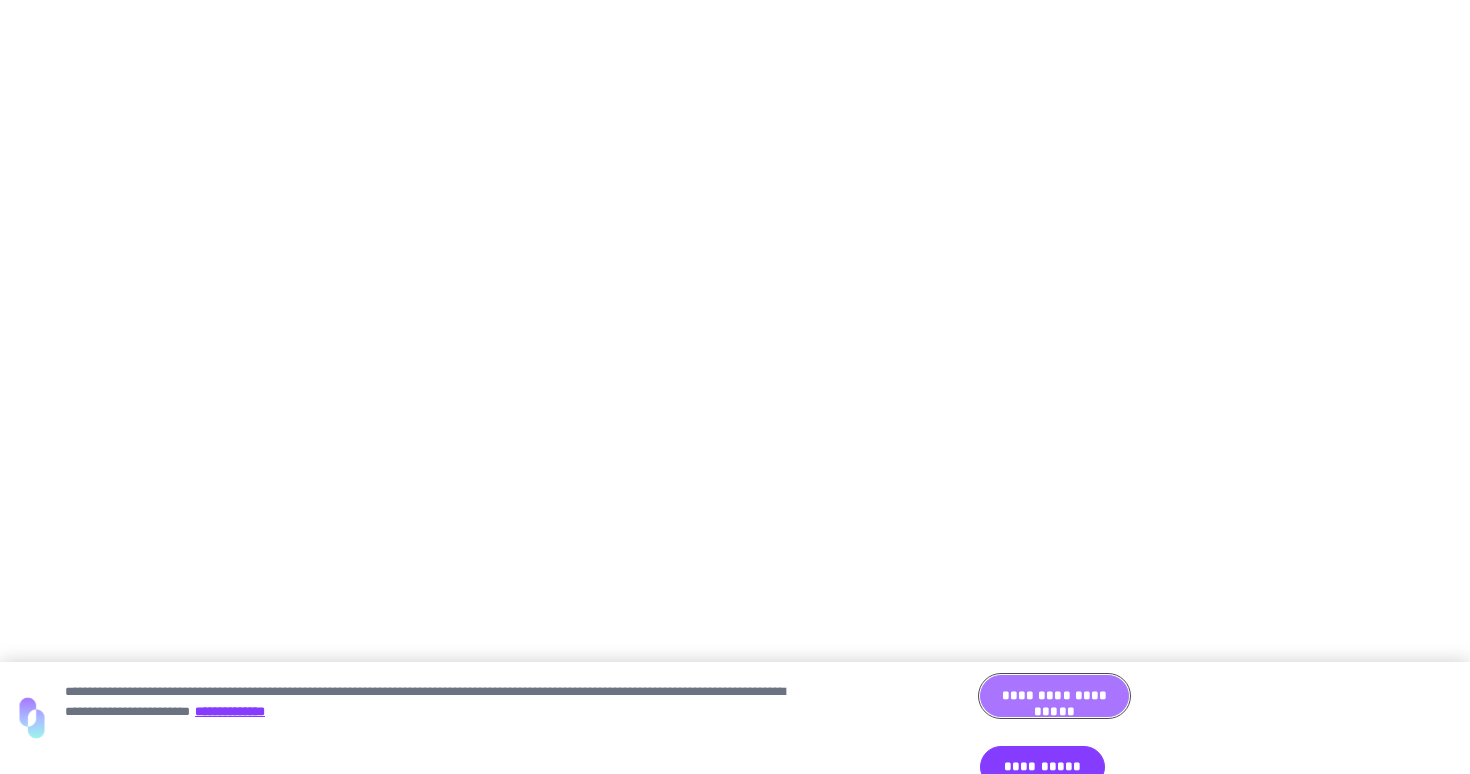 click on "**********" at bounding box center [1054, 696] 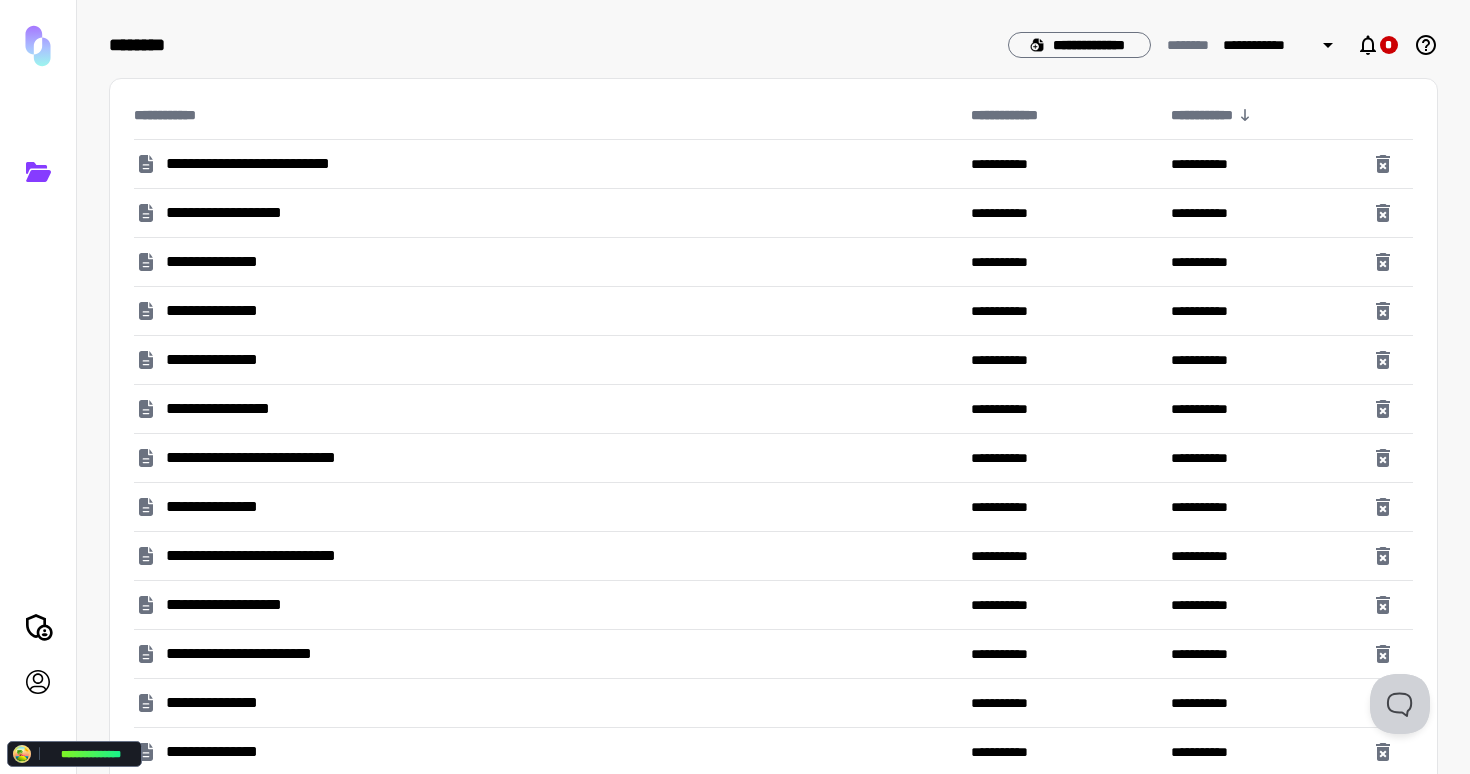 click on "**********" at bounding box center (265, 458) 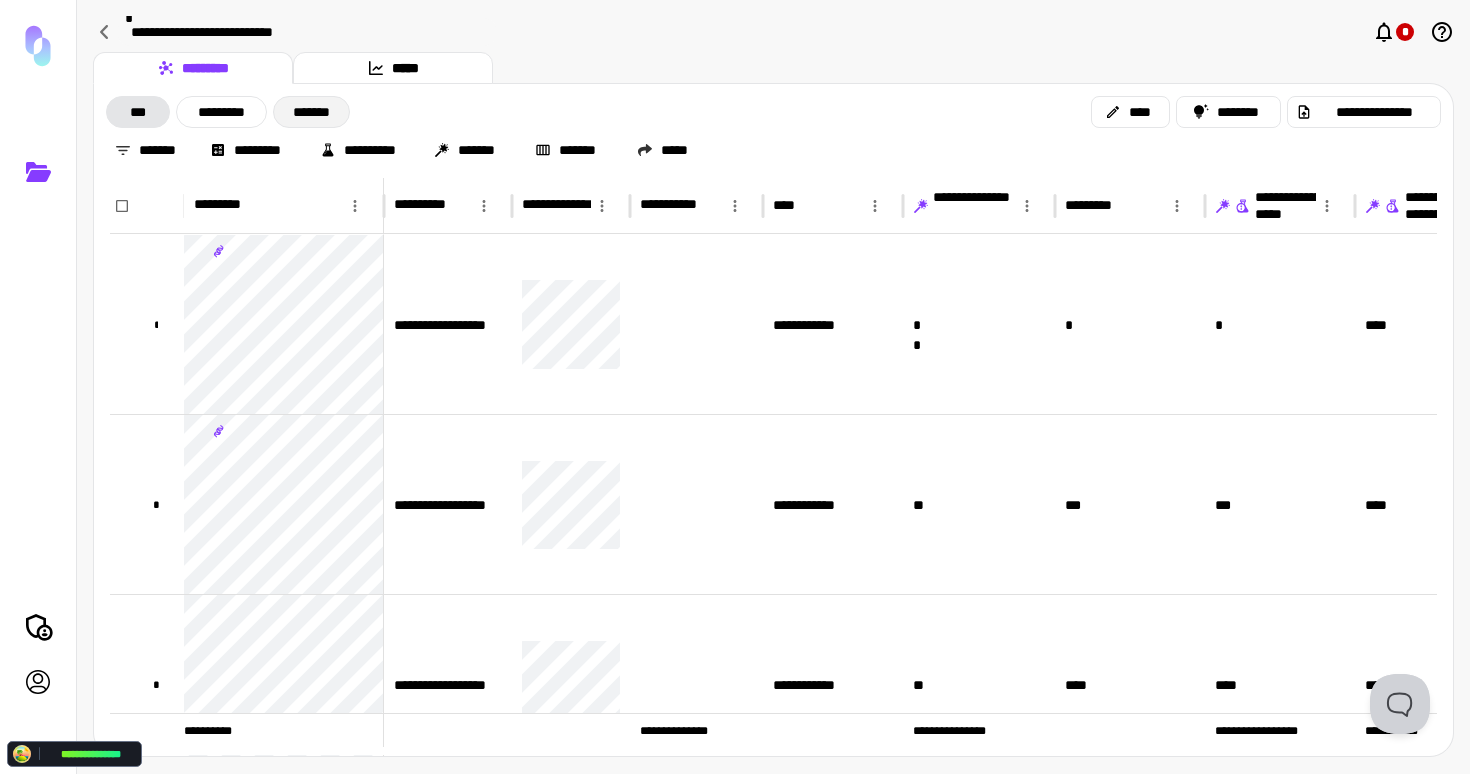 click on "*******" at bounding box center (311, 112) 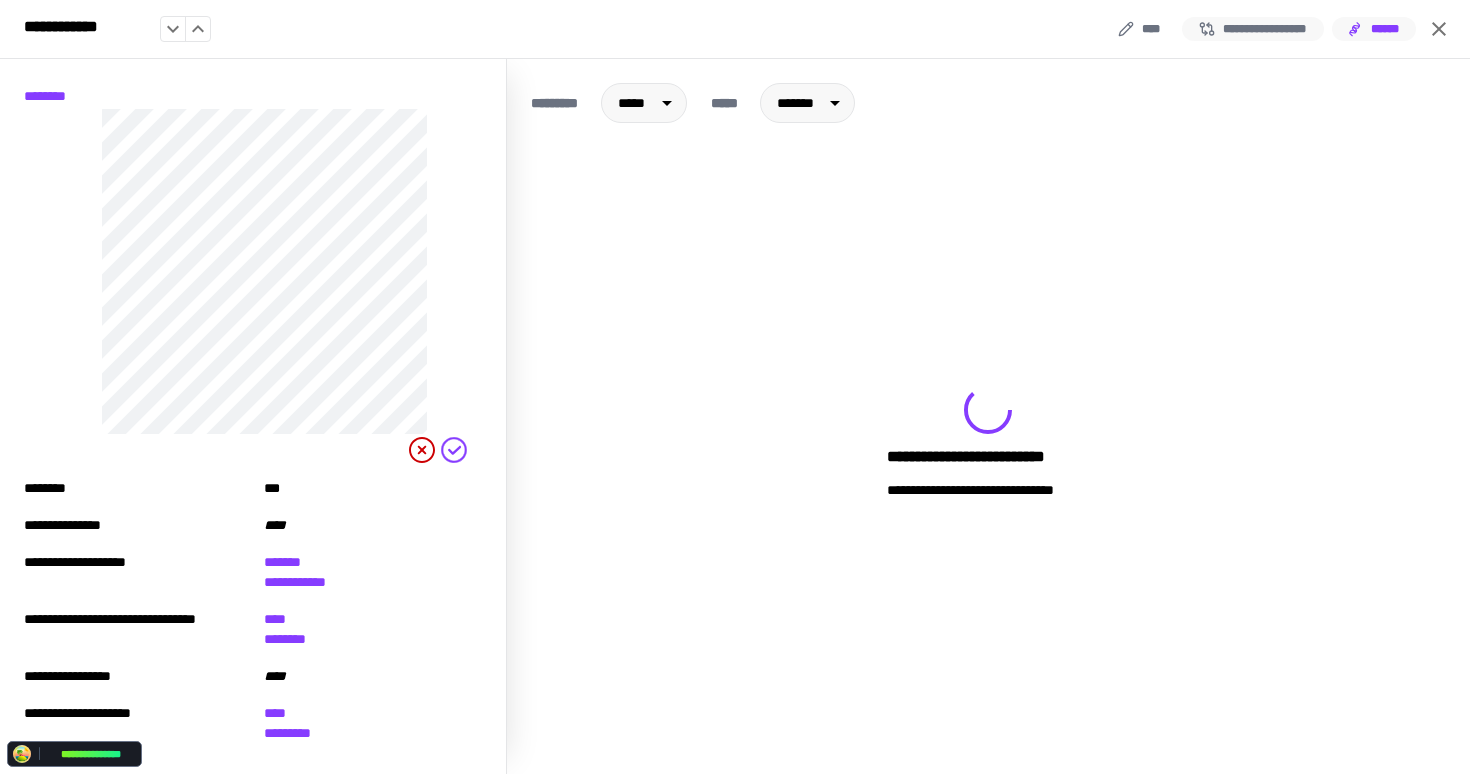 click on "**********" at bounding box center [1253, 29] 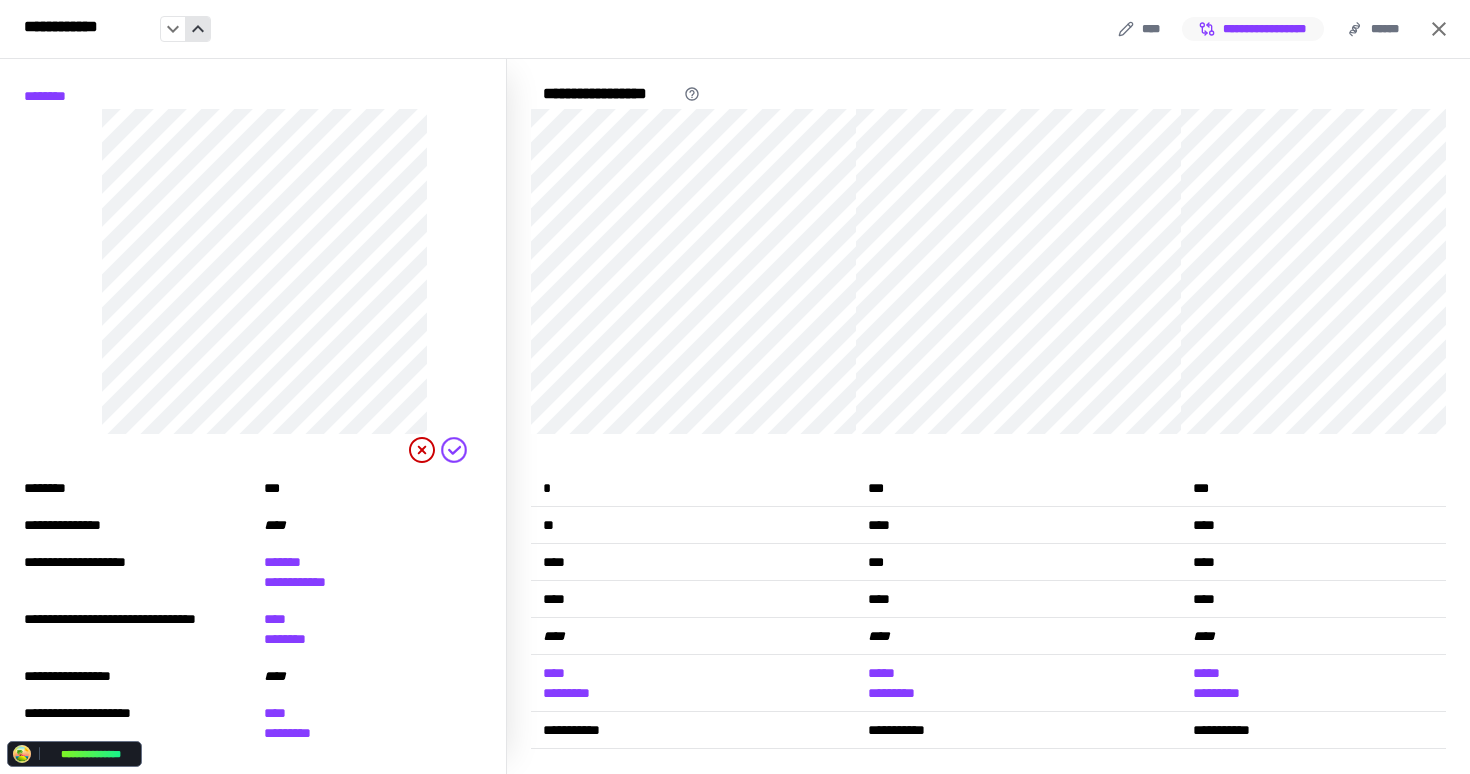 click 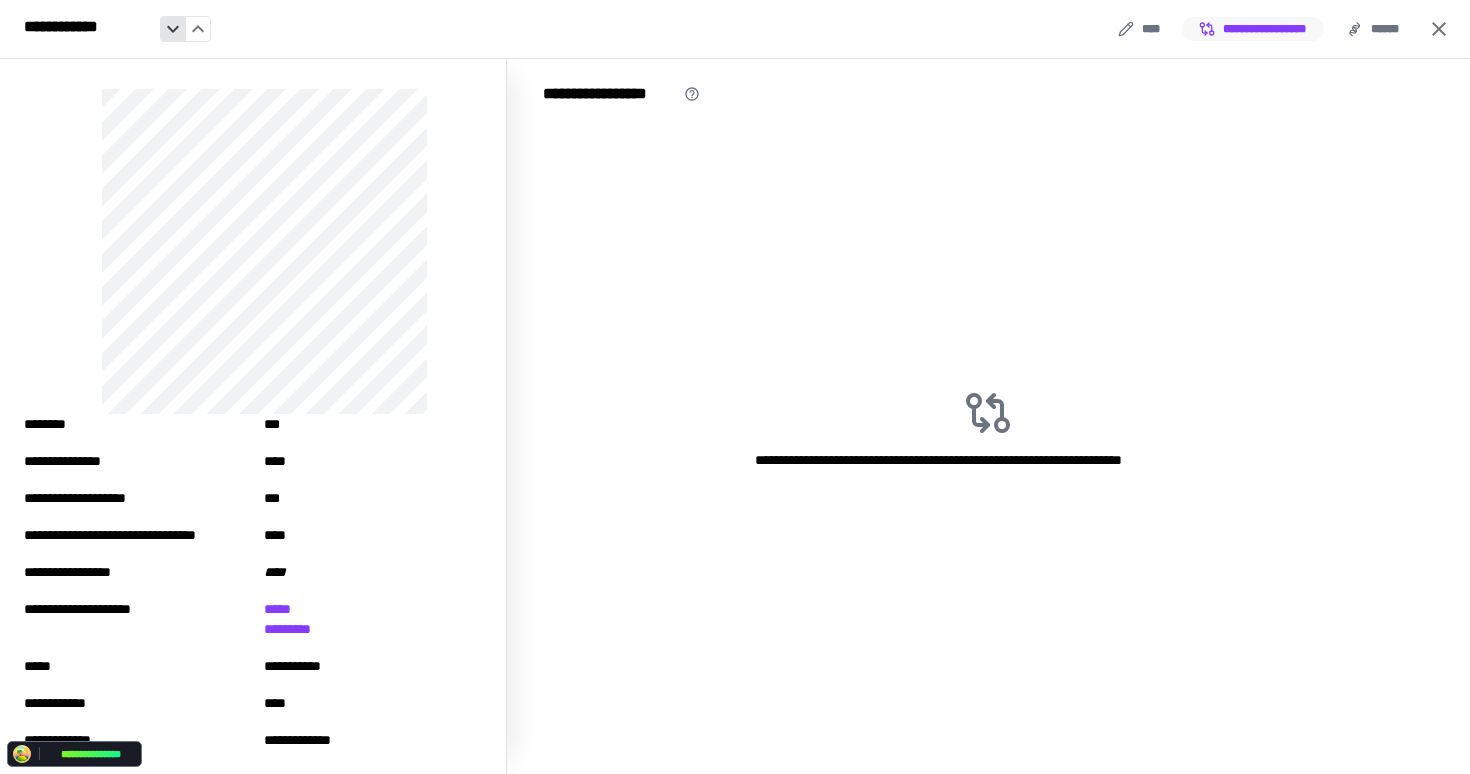 click 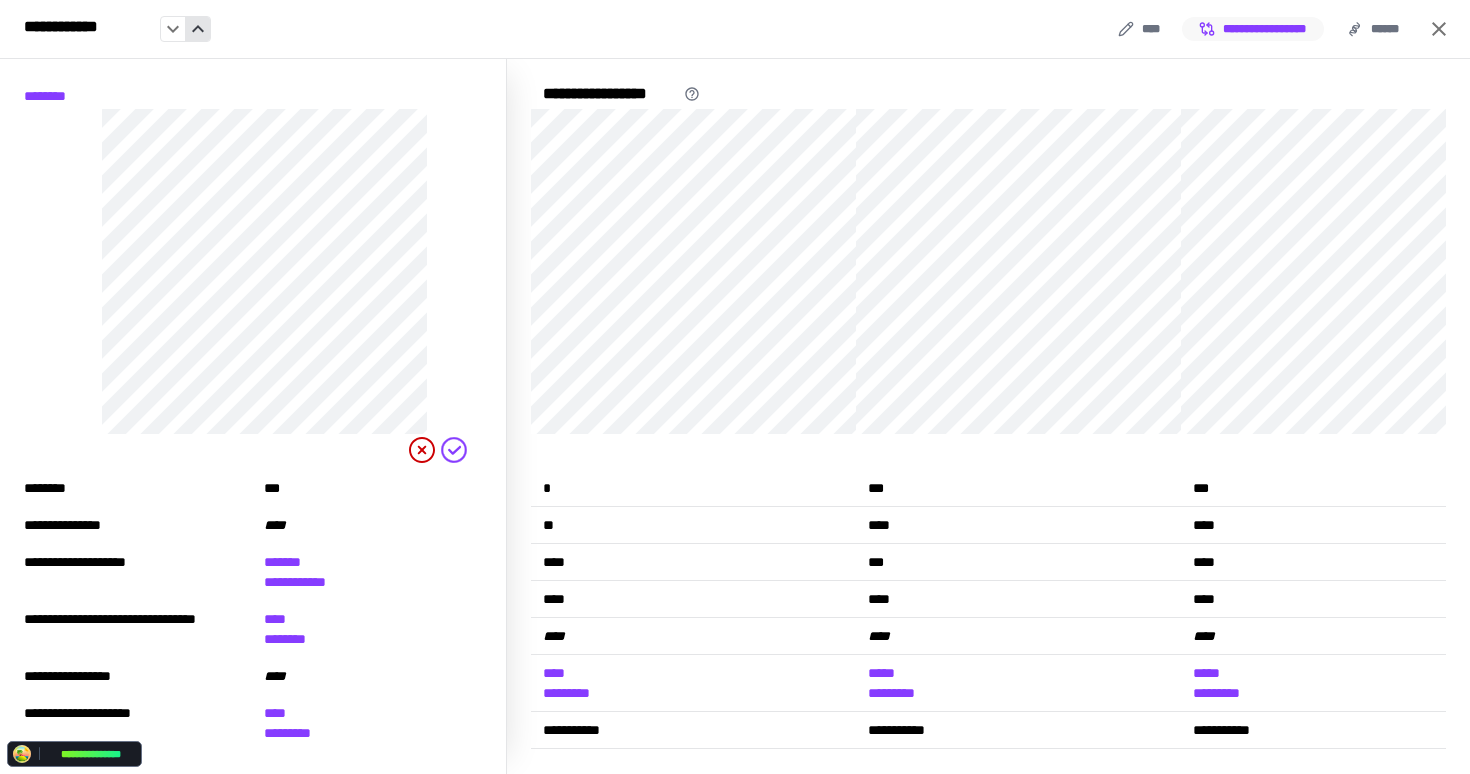 click 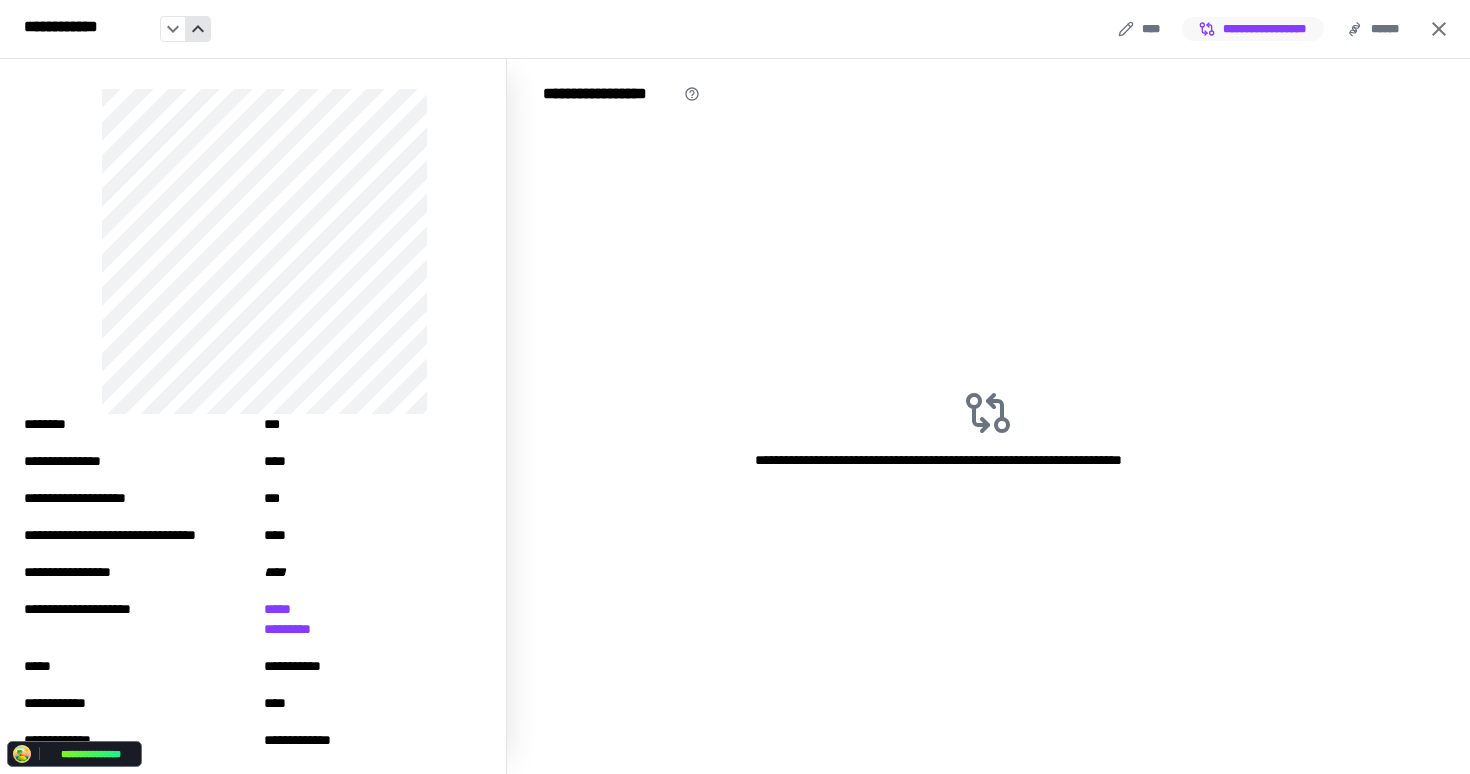 click 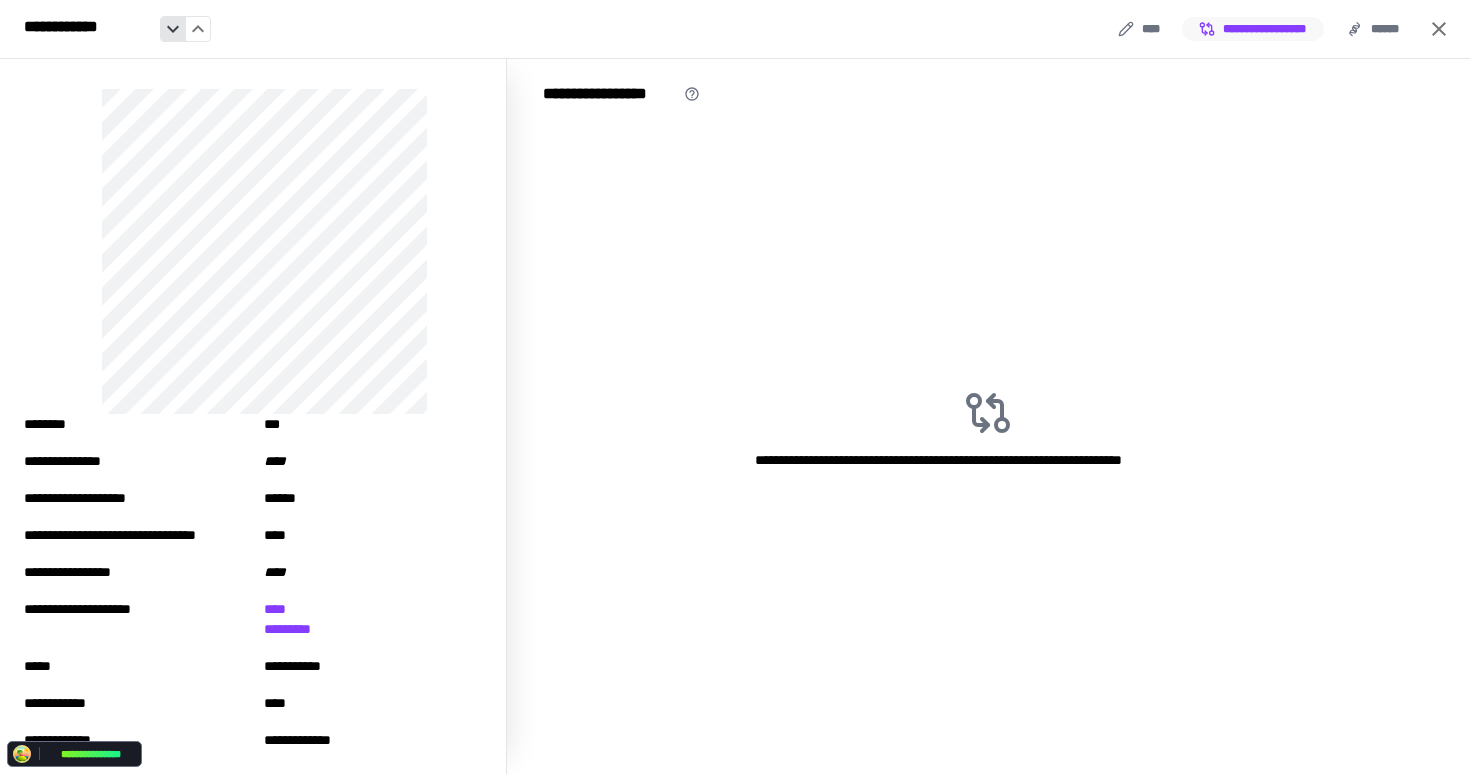 click 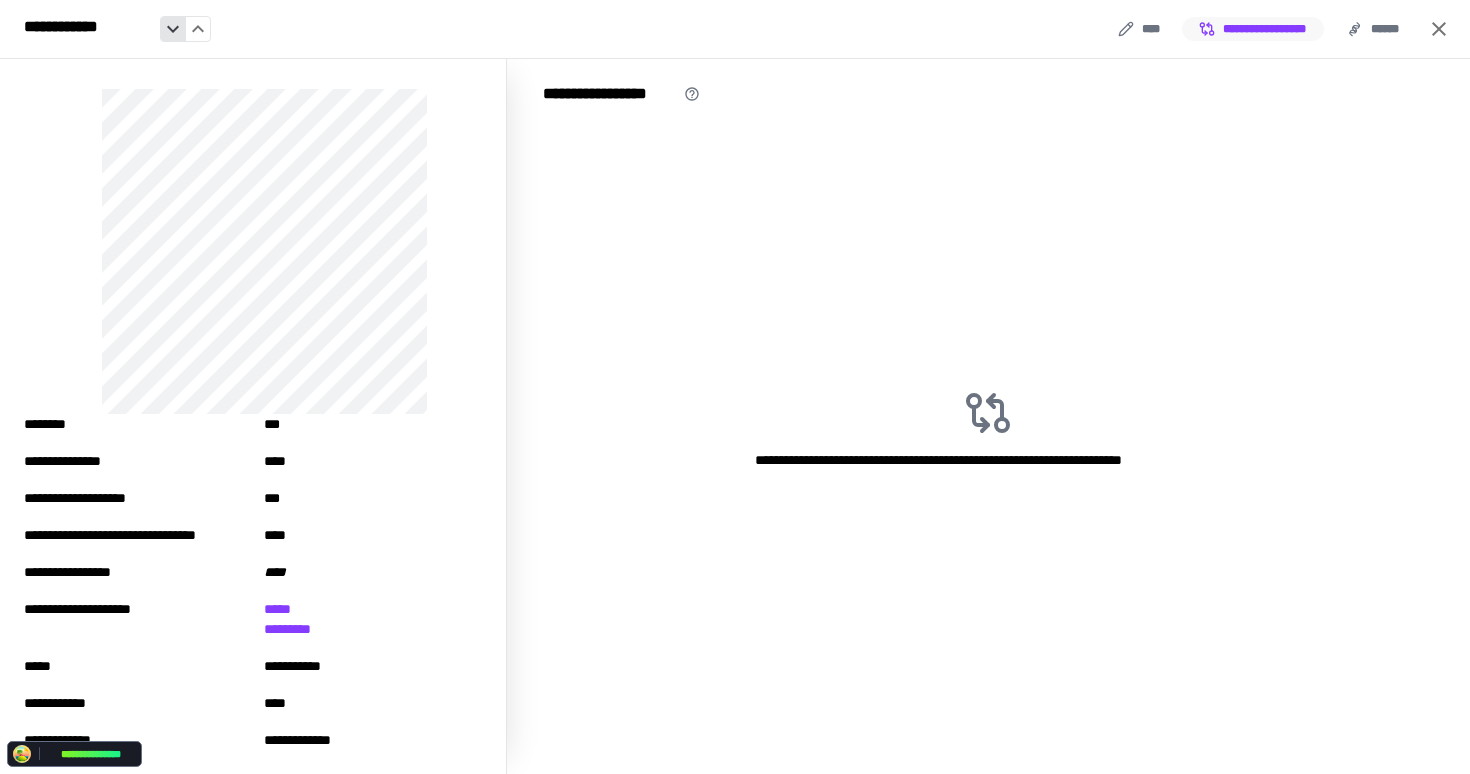 click 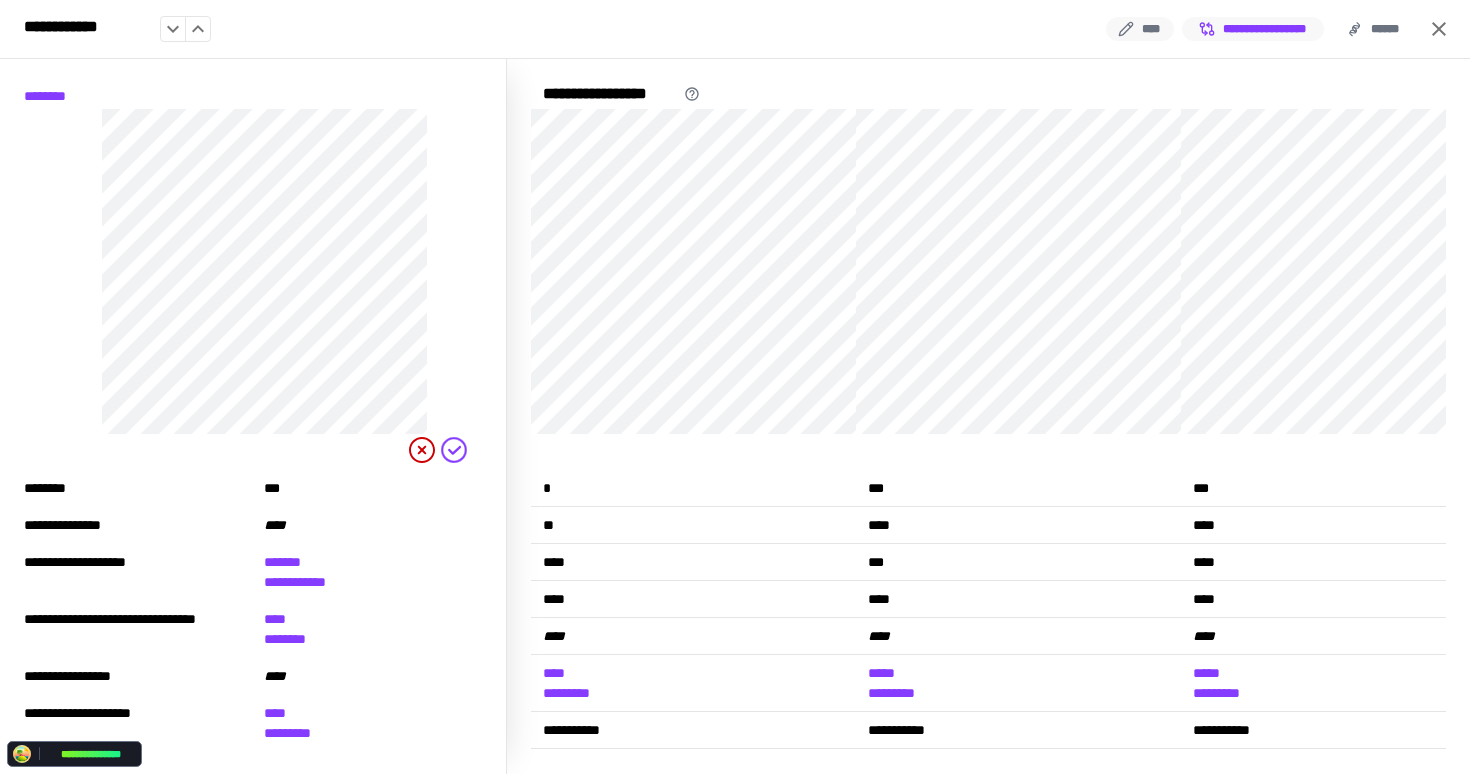 click 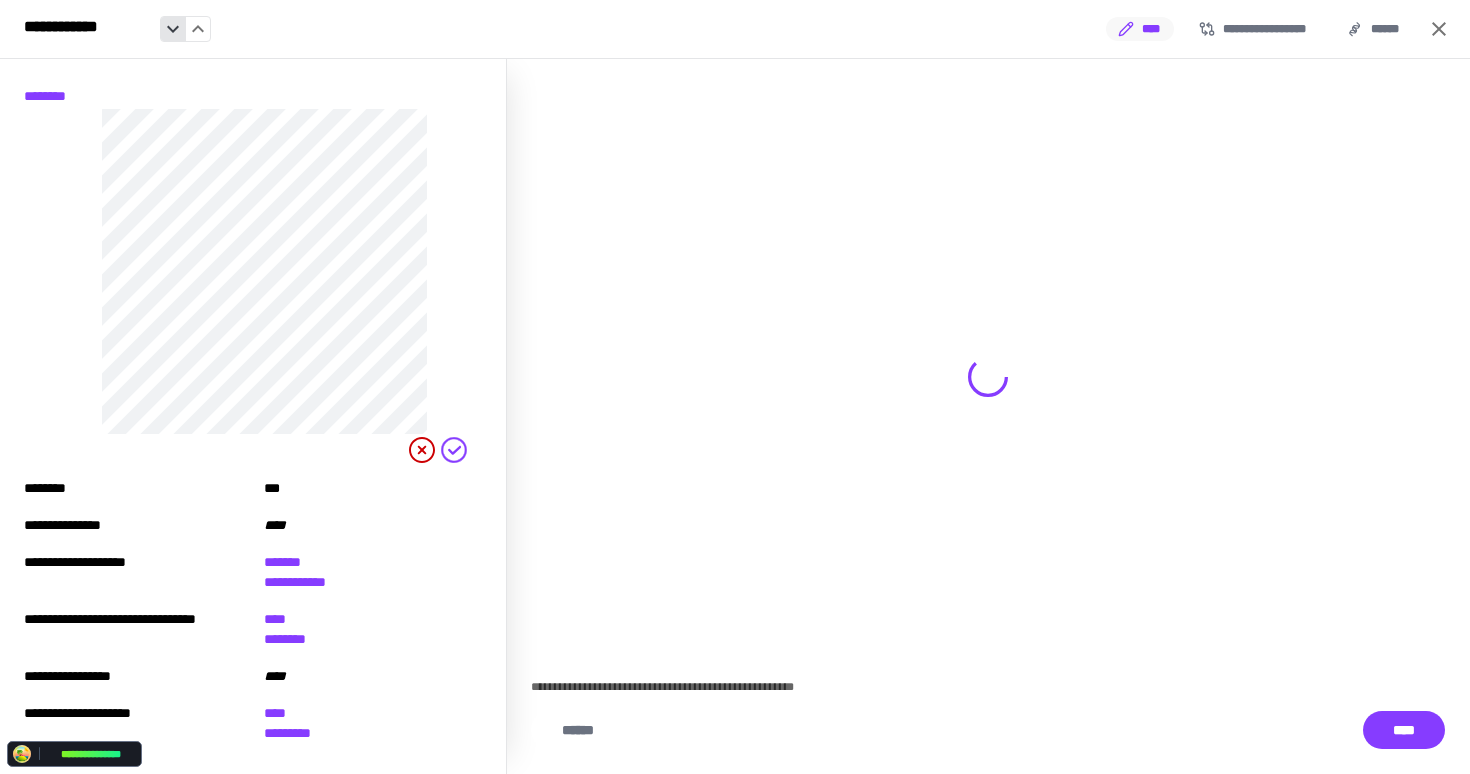 click 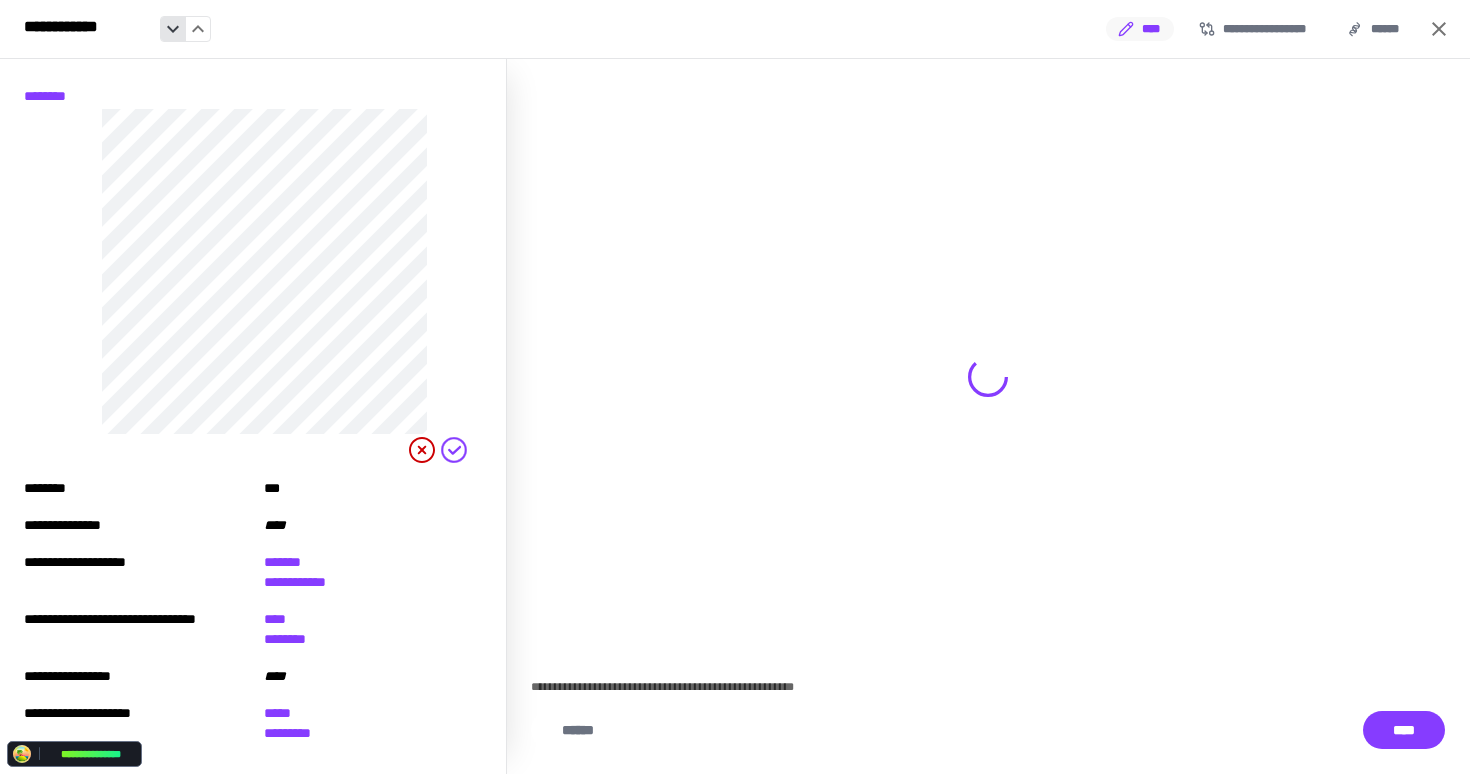 click 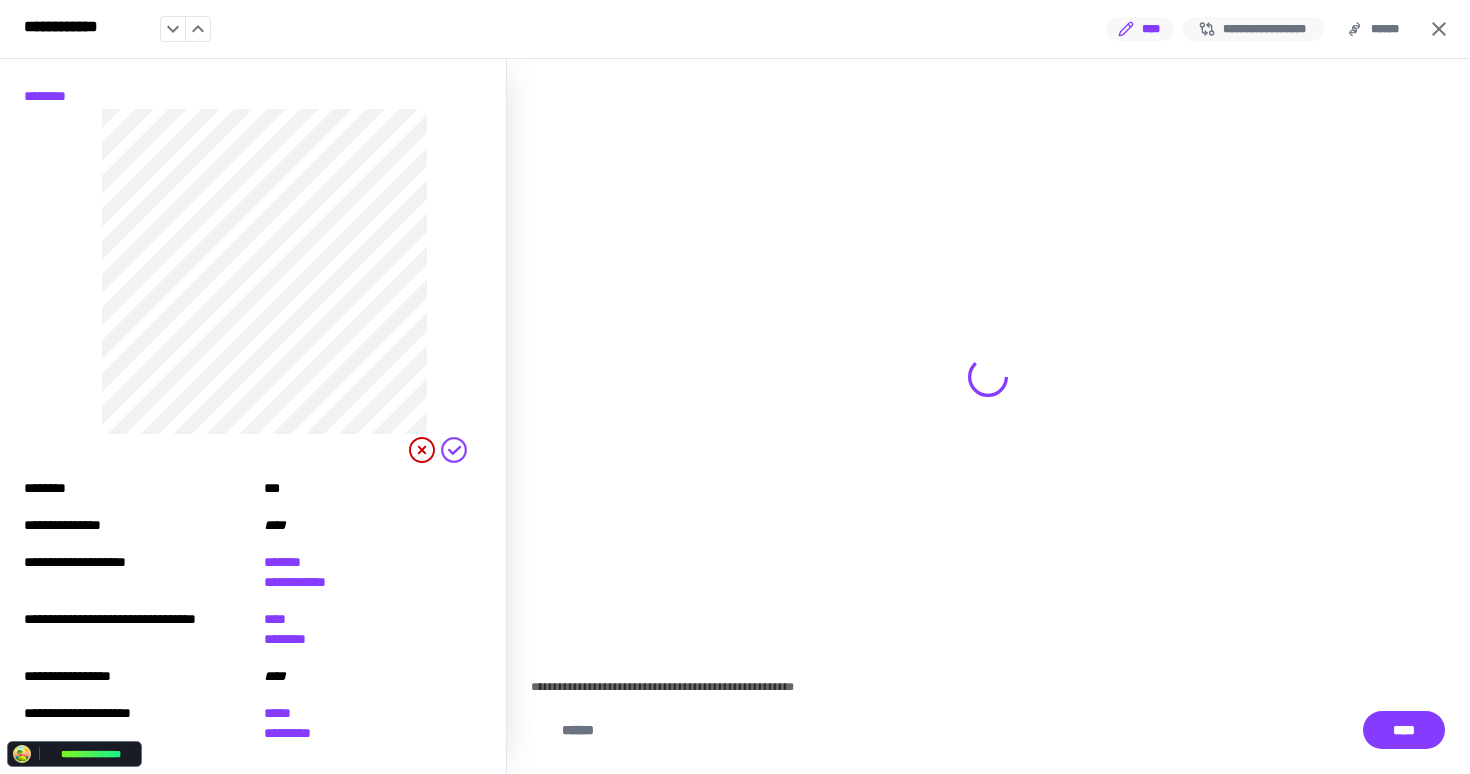 click on "**********" at bounding box center (1253, 29) 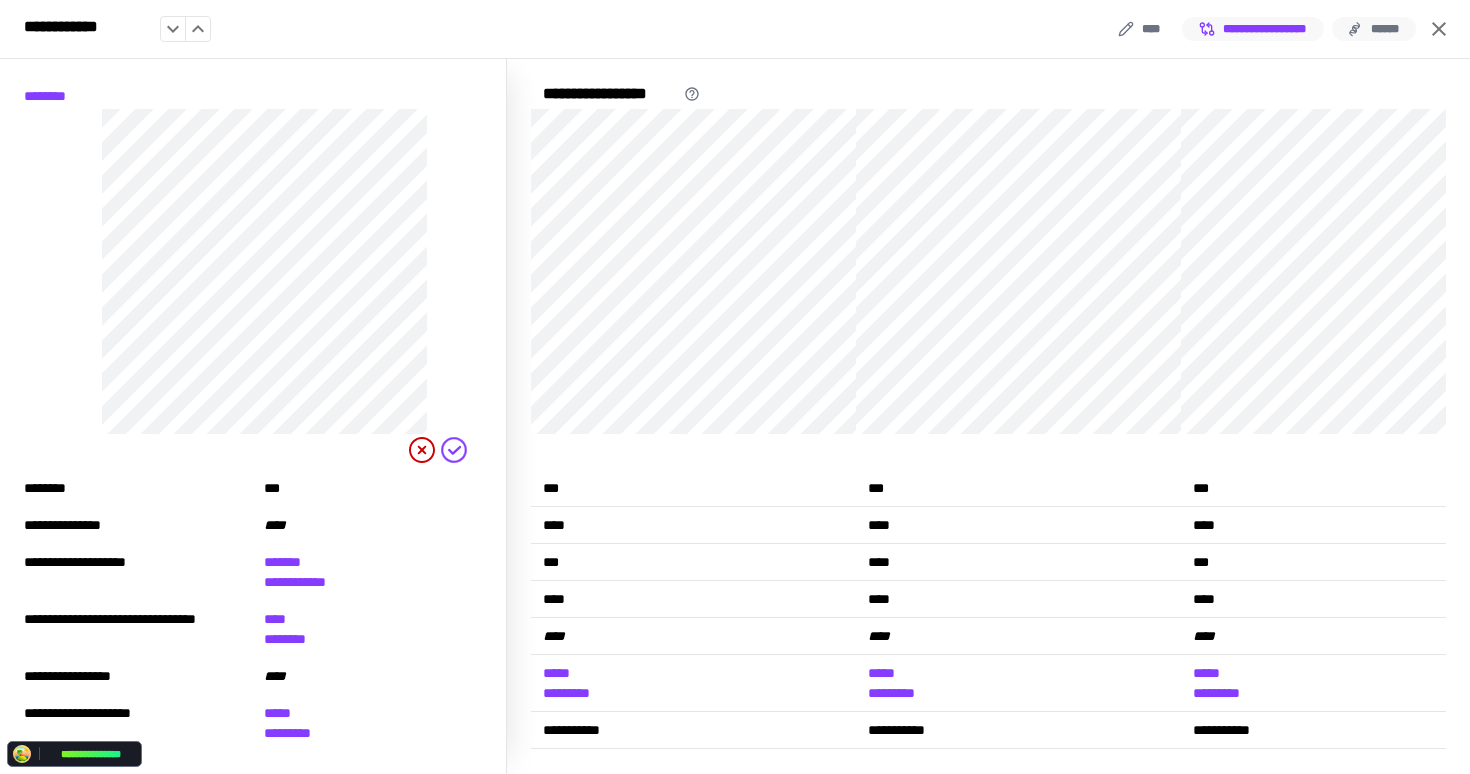click on "******" at bounding box center [1374, 29] 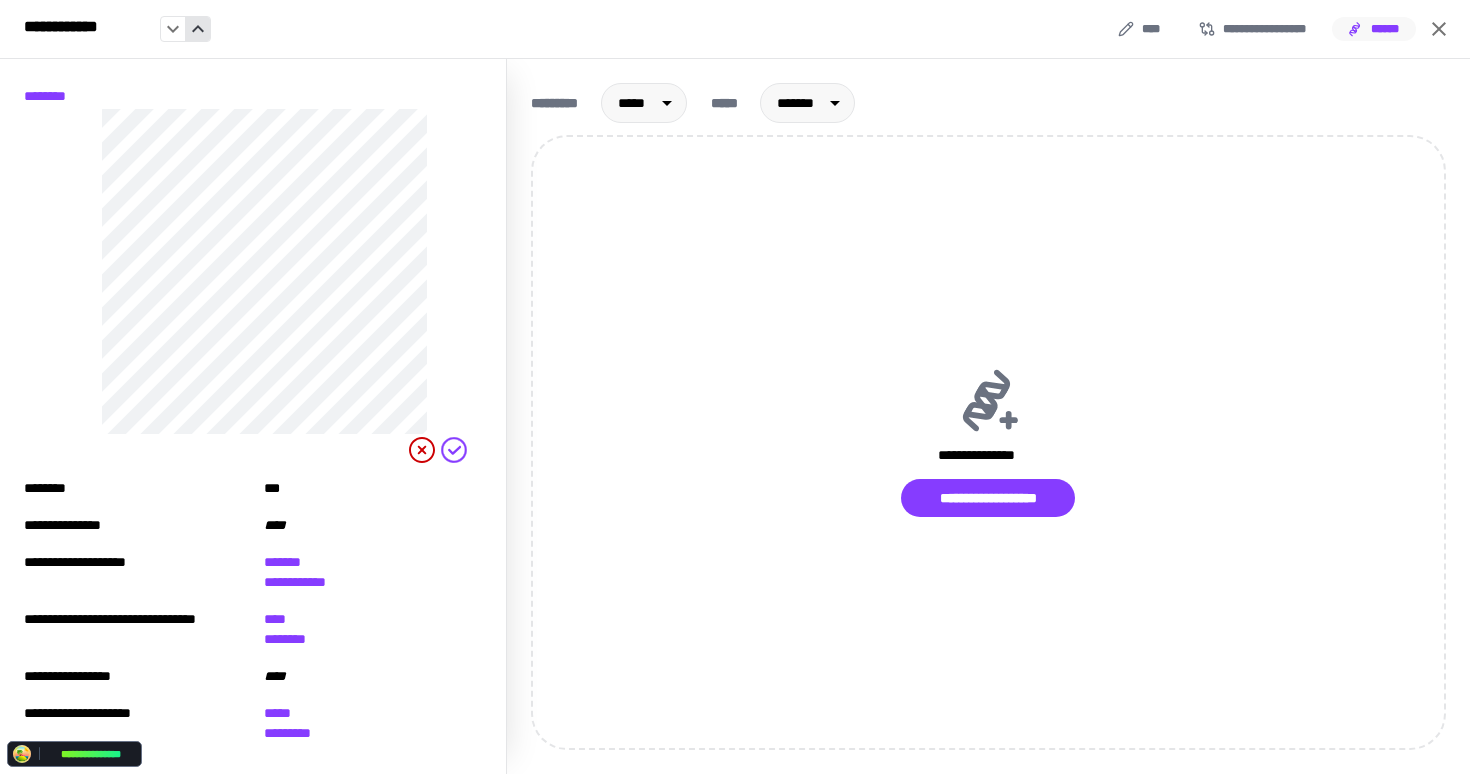 click 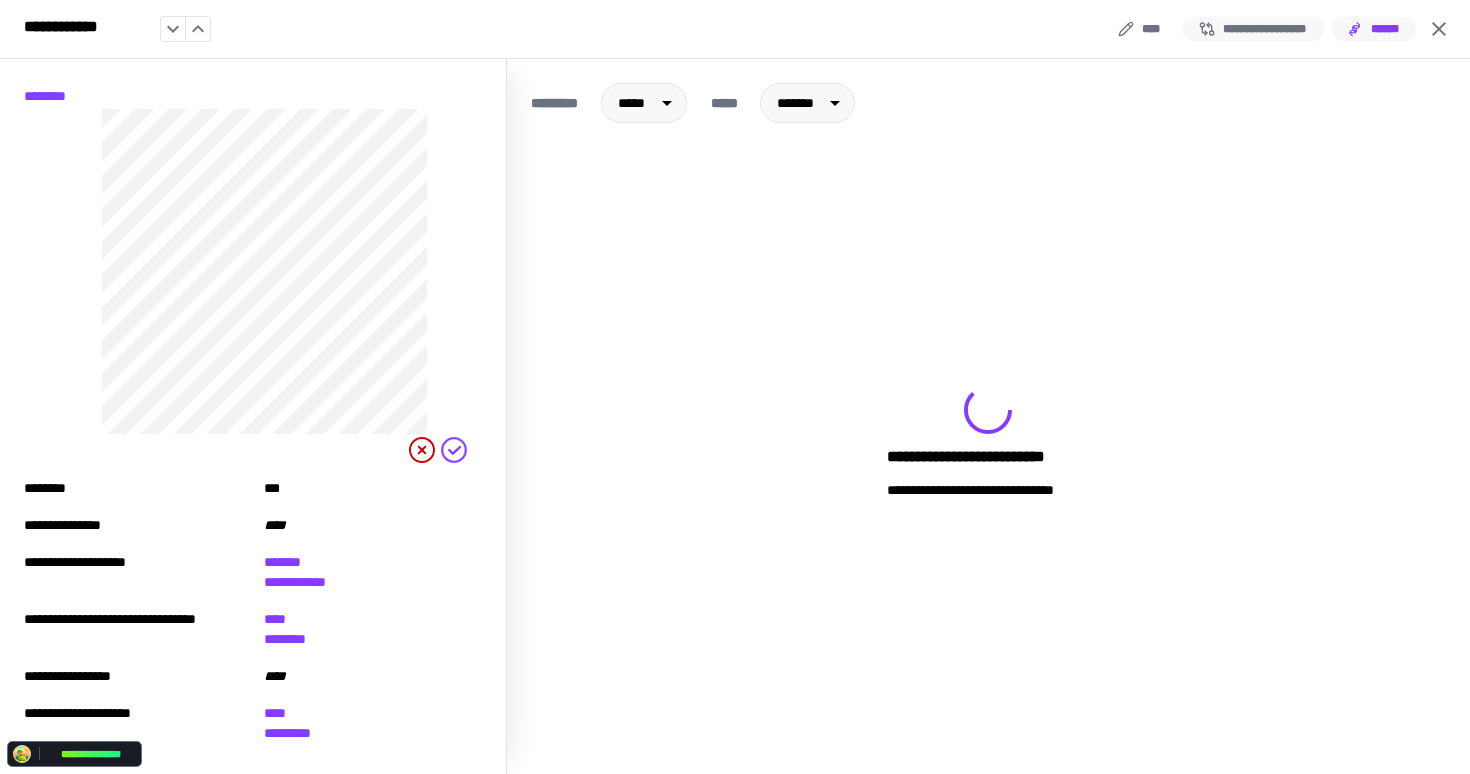 click on "**********" at bounding box center [1253, 29] 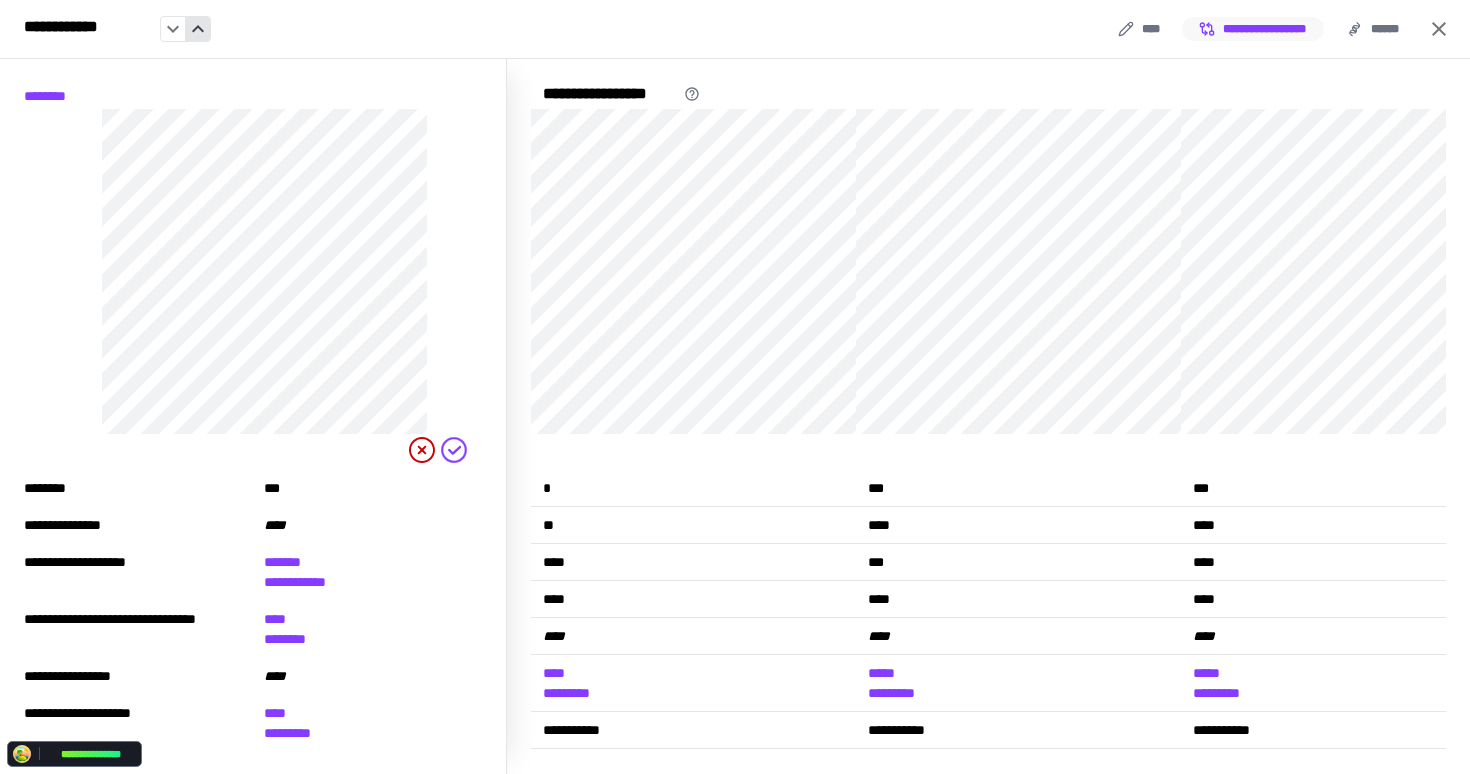 click 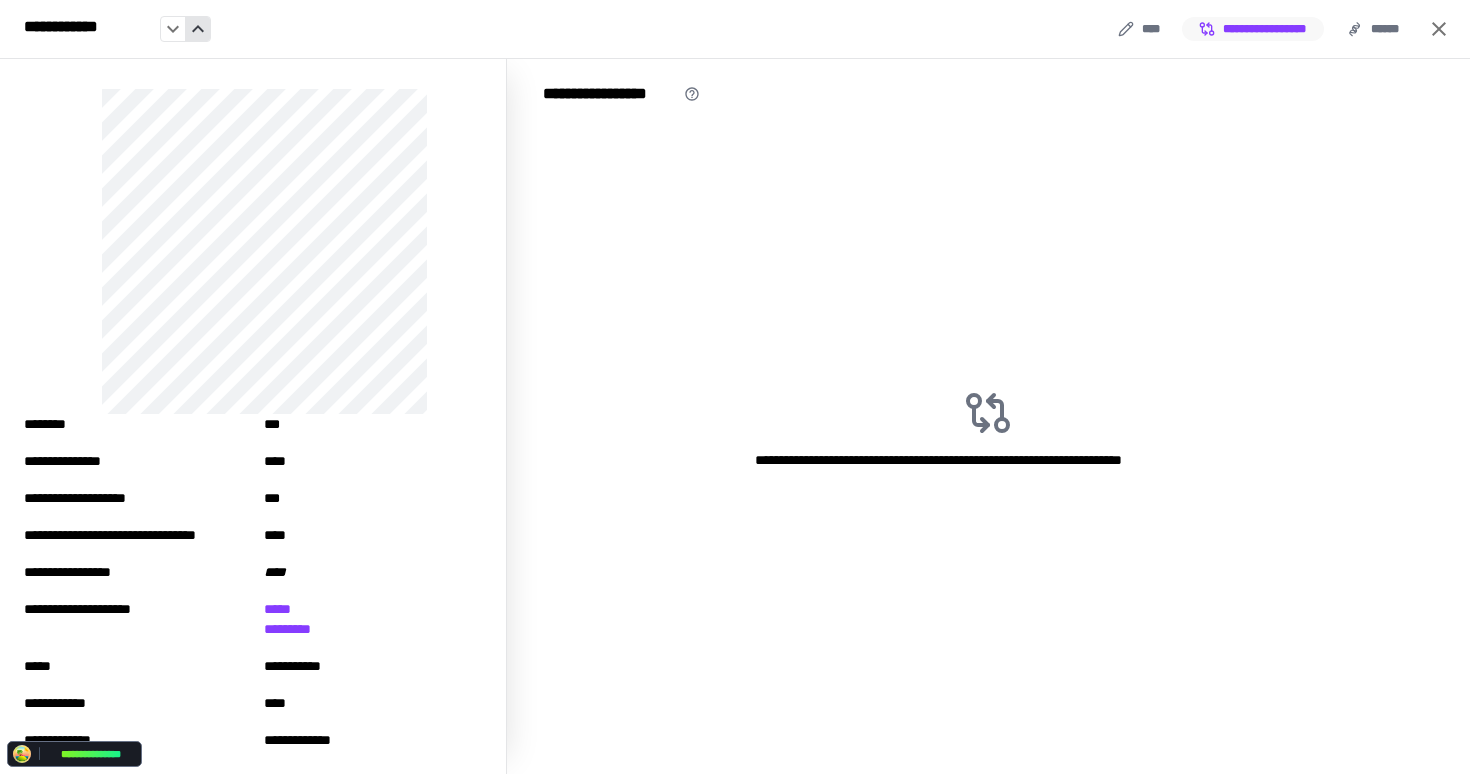 click 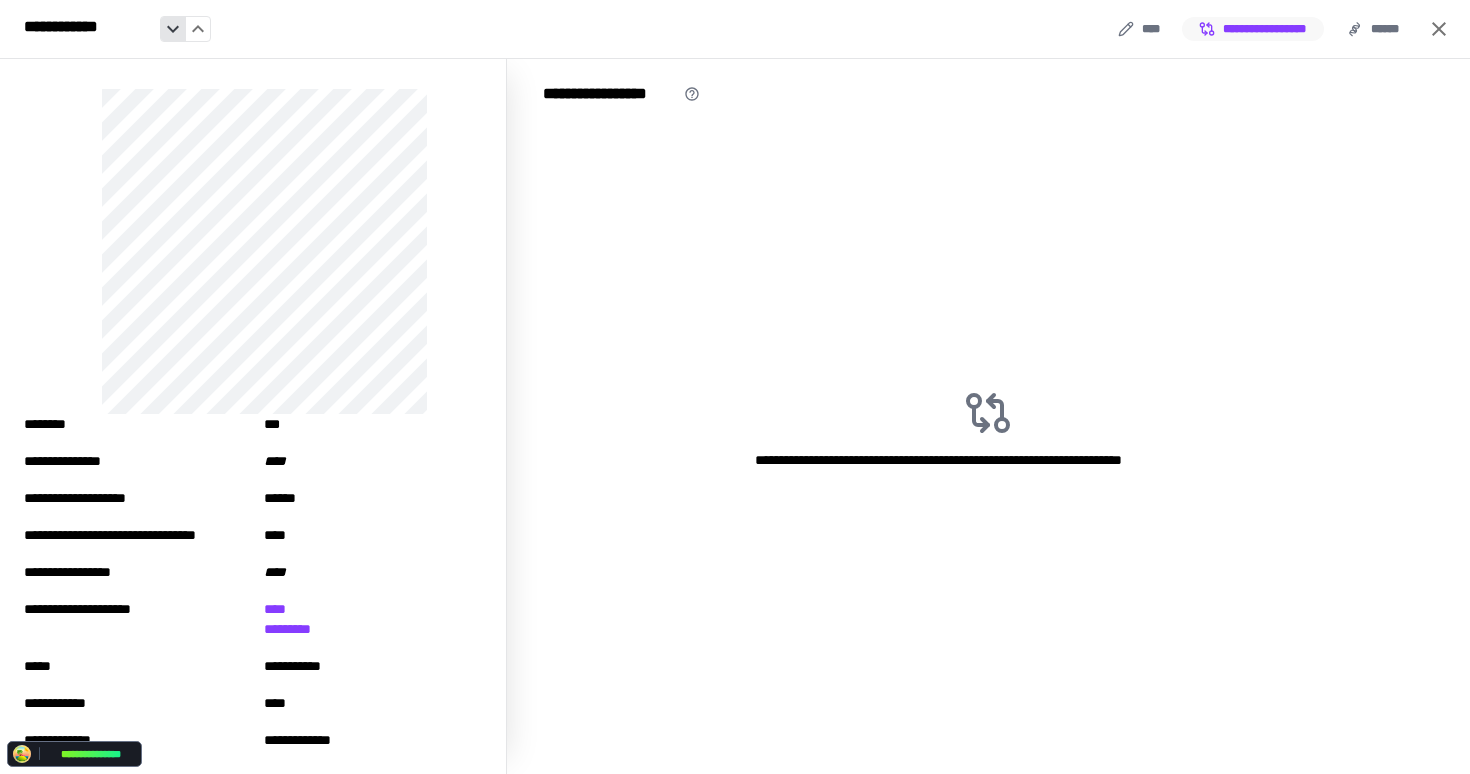 click 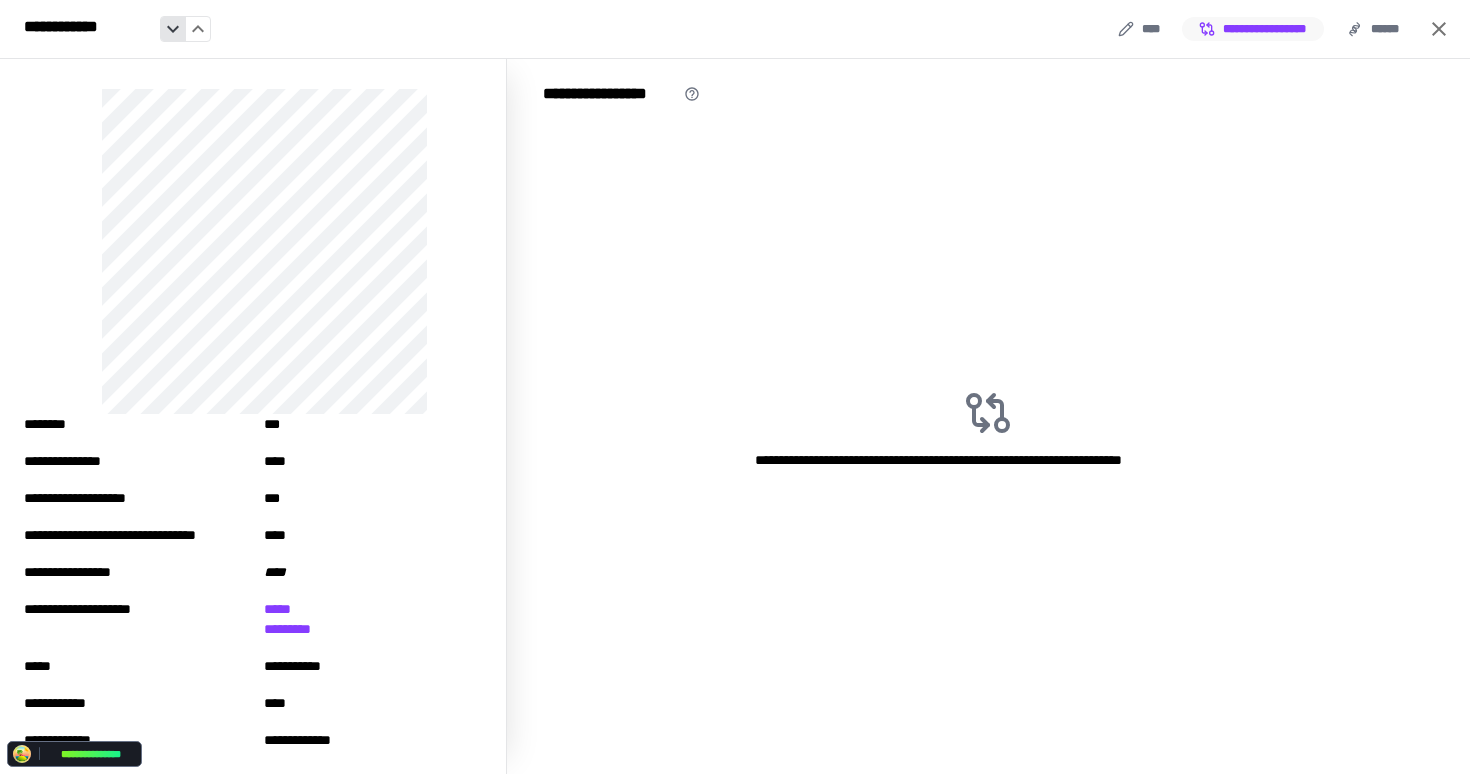 click 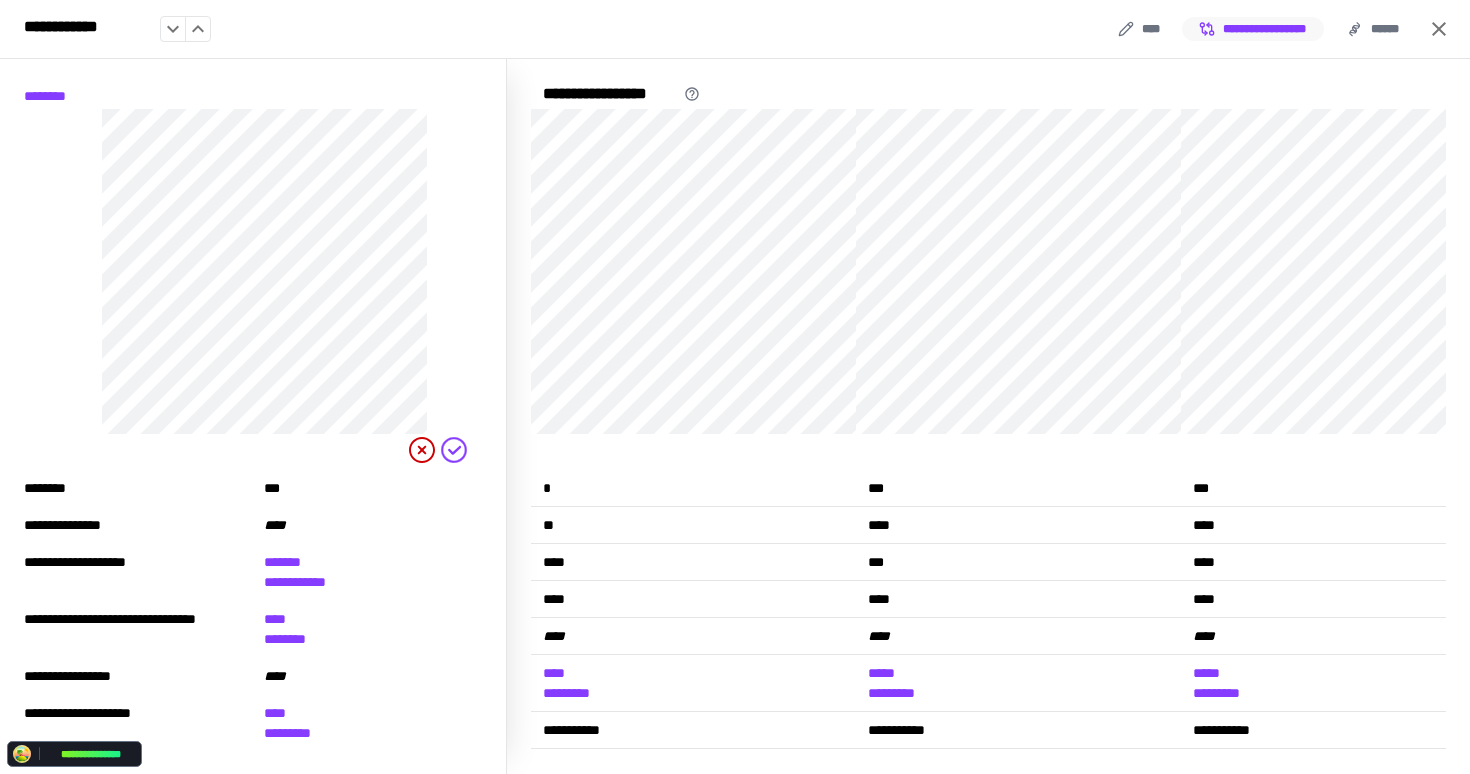 click 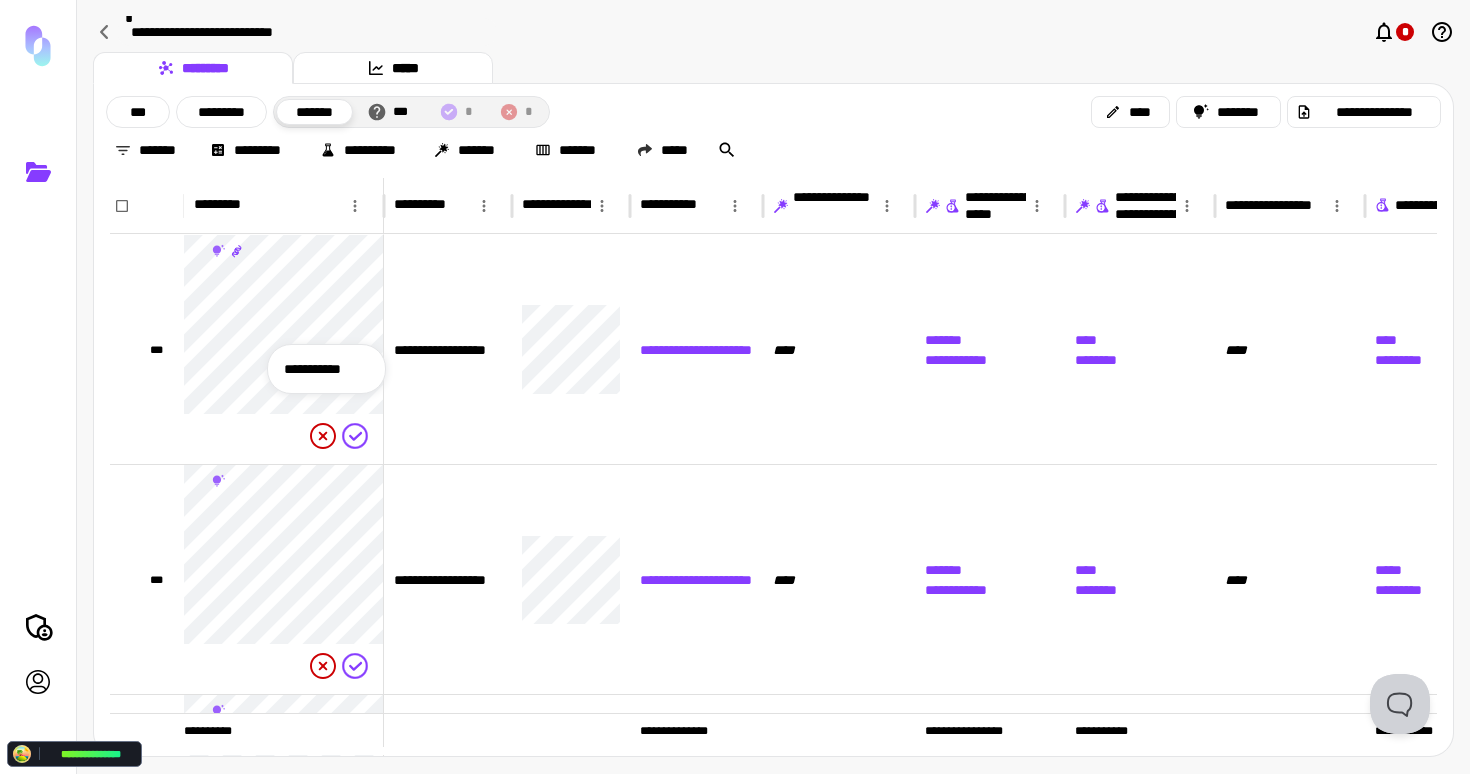 click at bounding box center [735, 387] 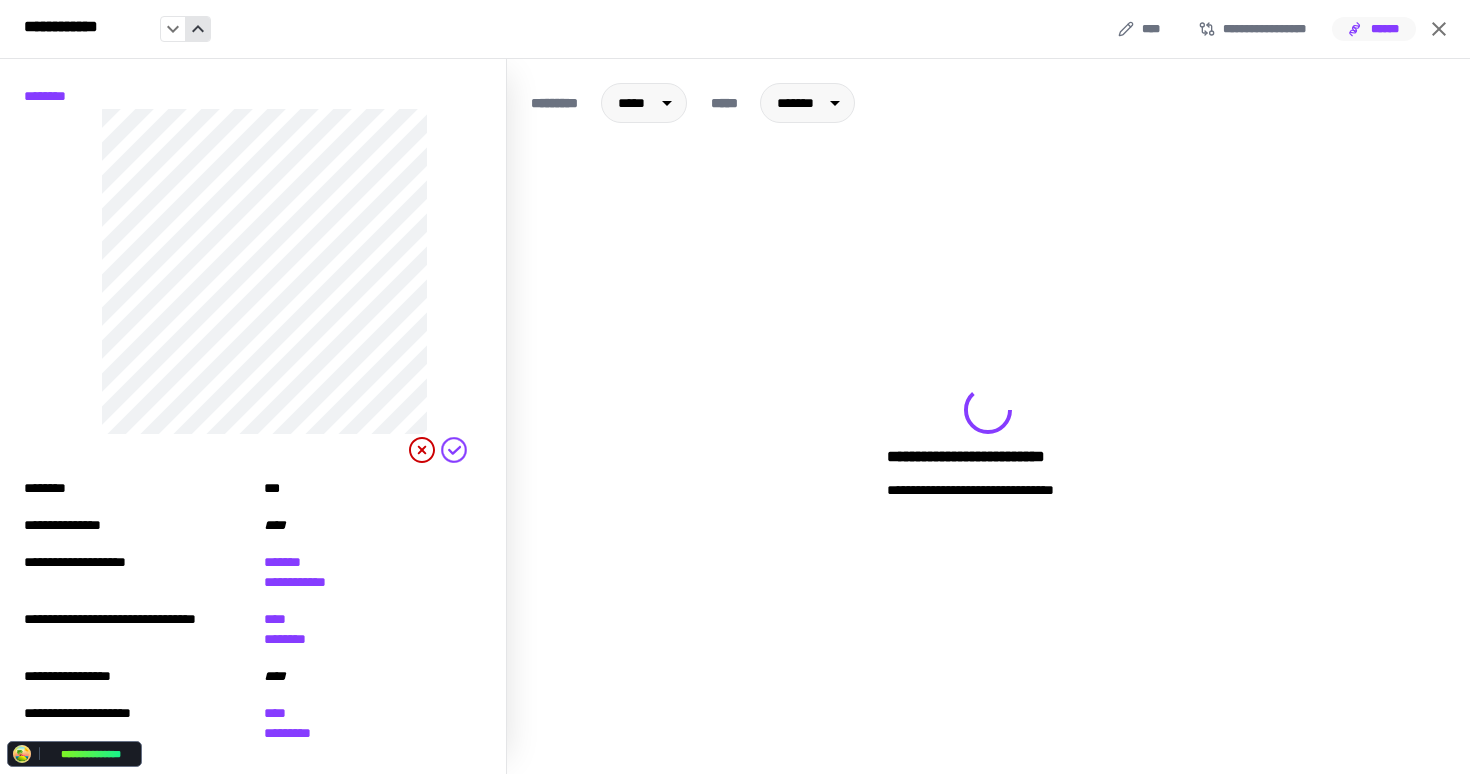 click 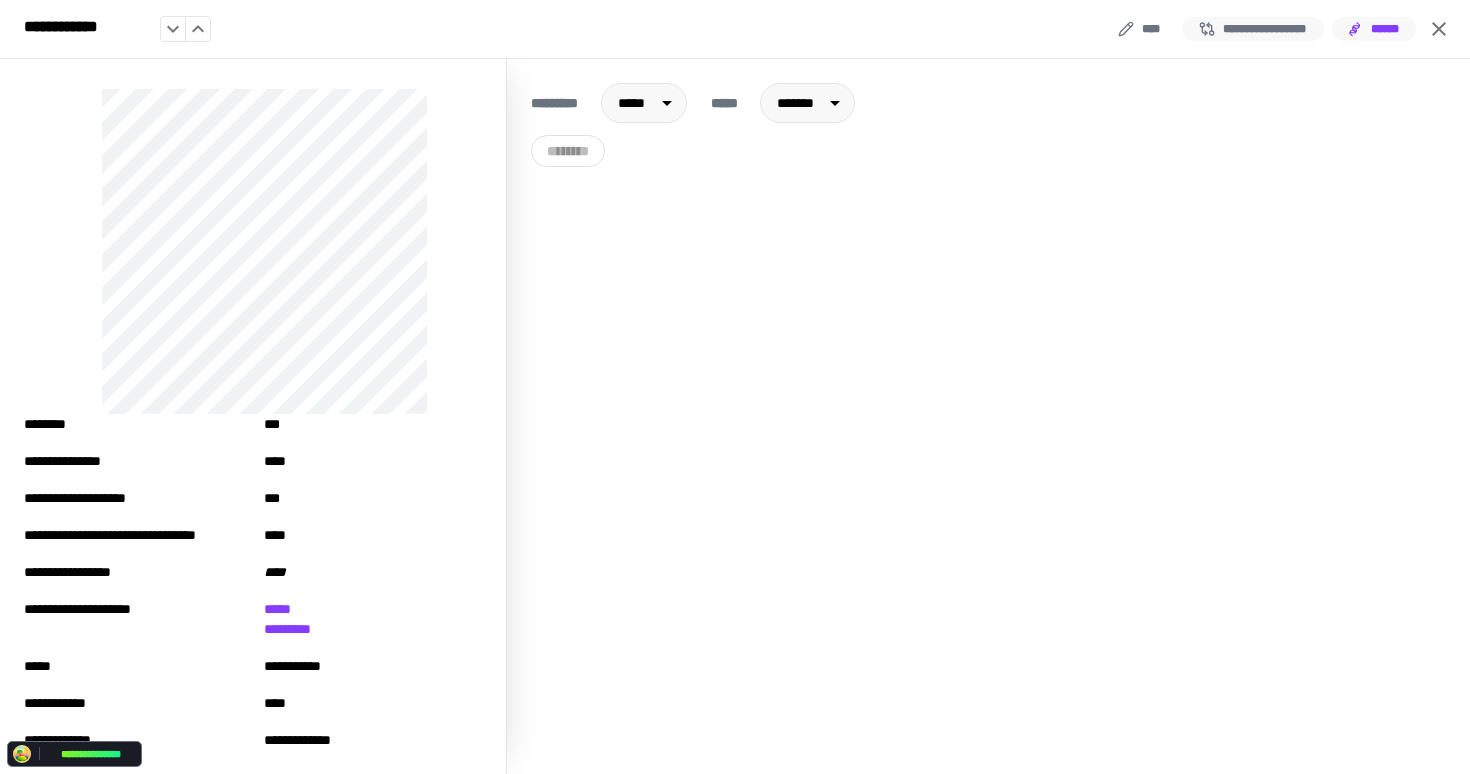 click on "**********" at bounding box center (1253, 29) 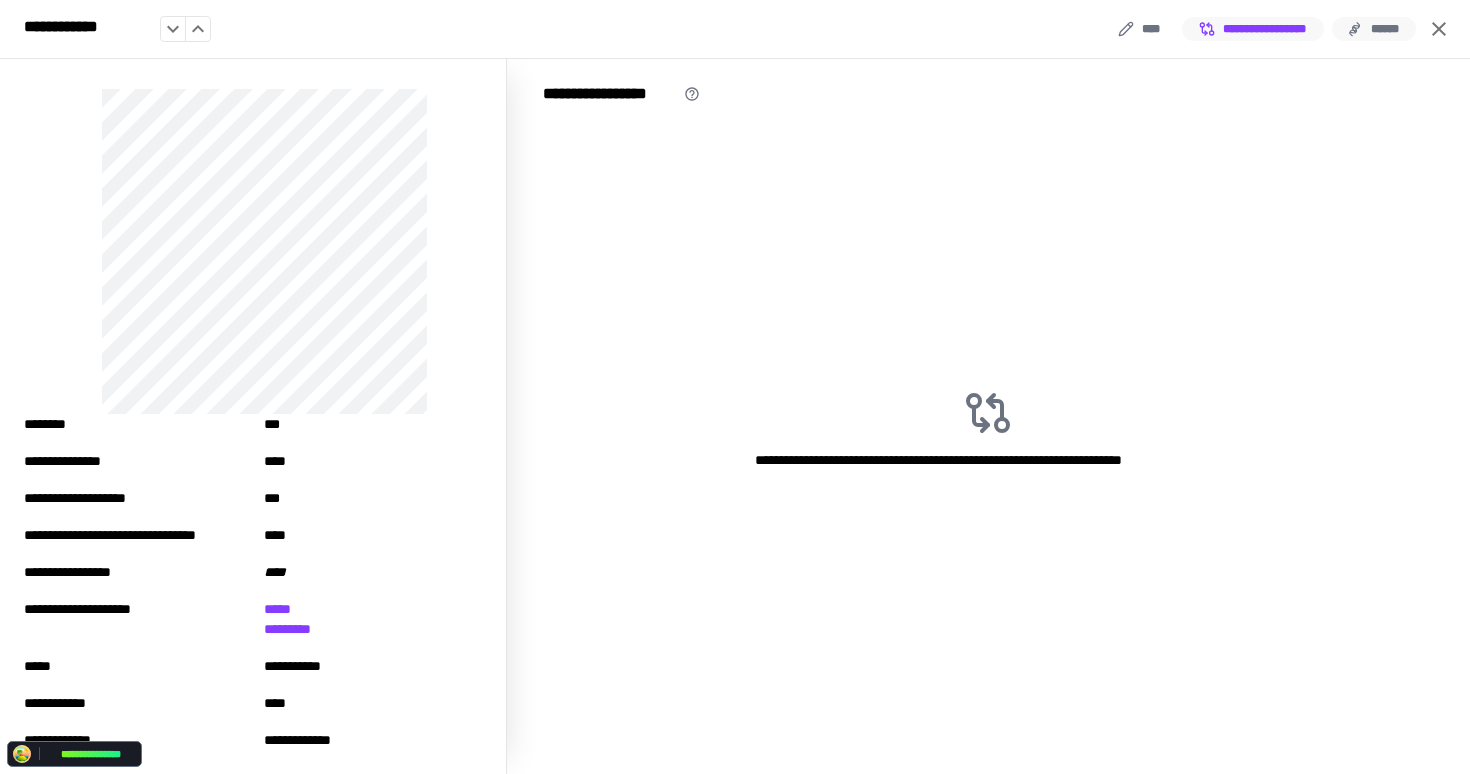 click on "******" at bounding box center [1374, 29] 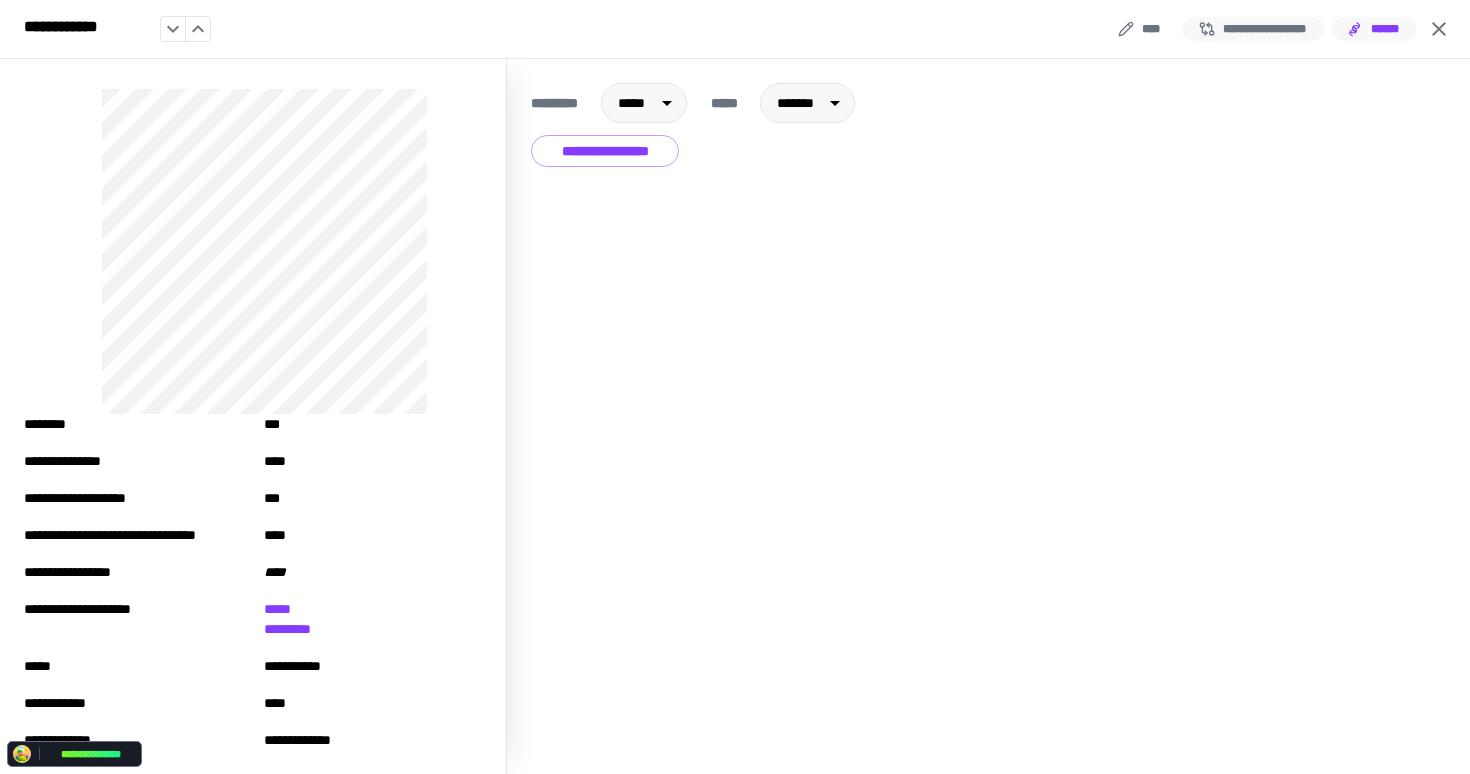 click on "**********" at bounding box center [1253, 29] 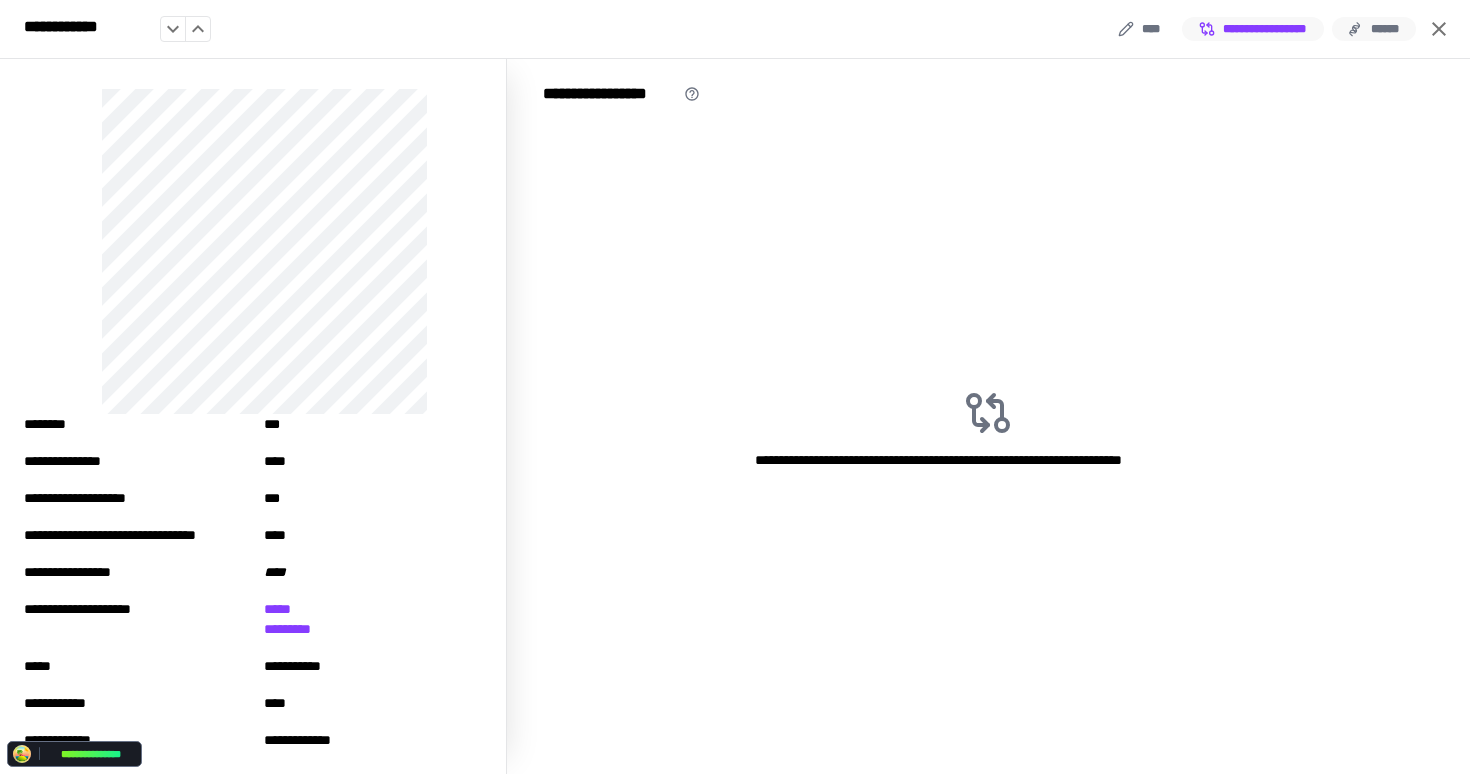 click on "******" at bounding box center [1374, 29] 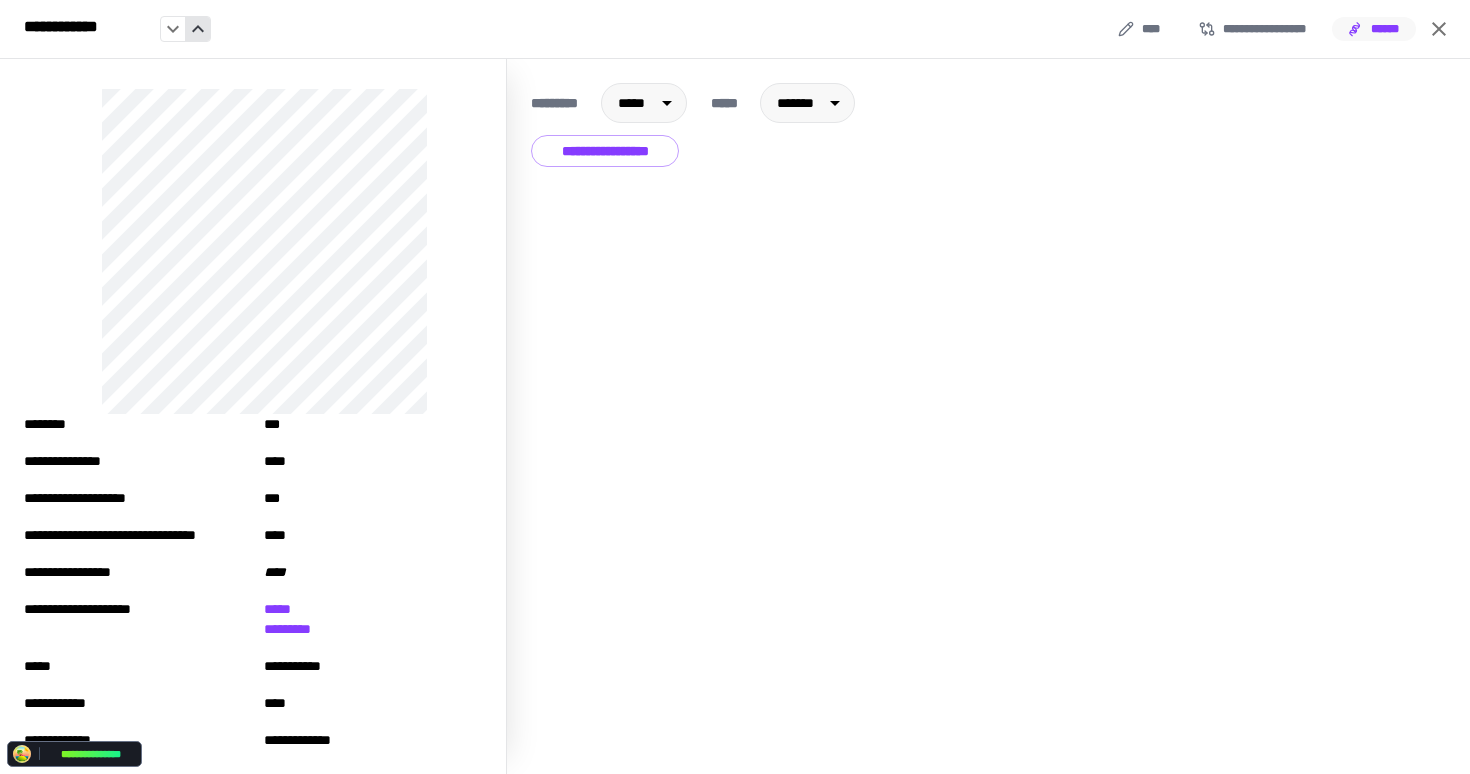 click 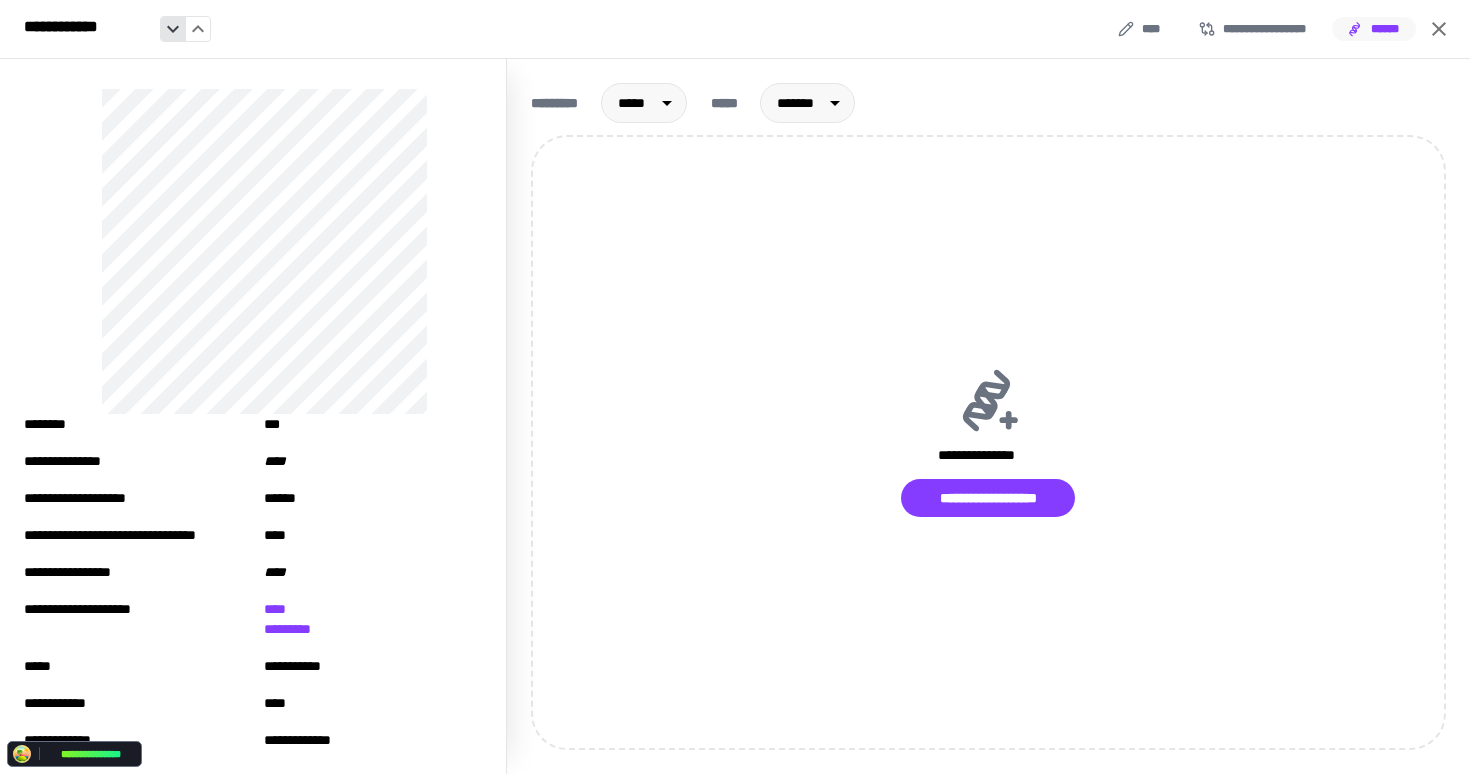 click 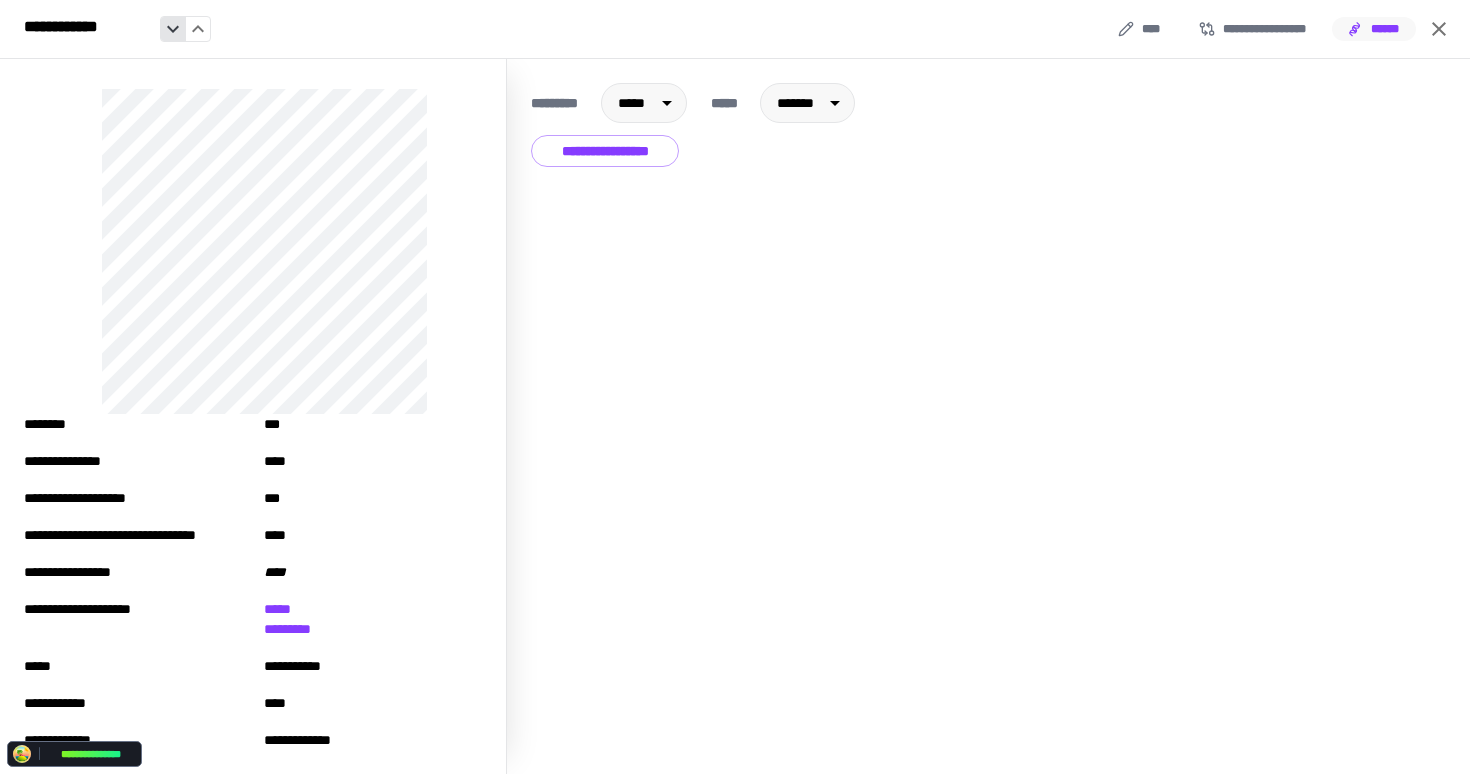 click 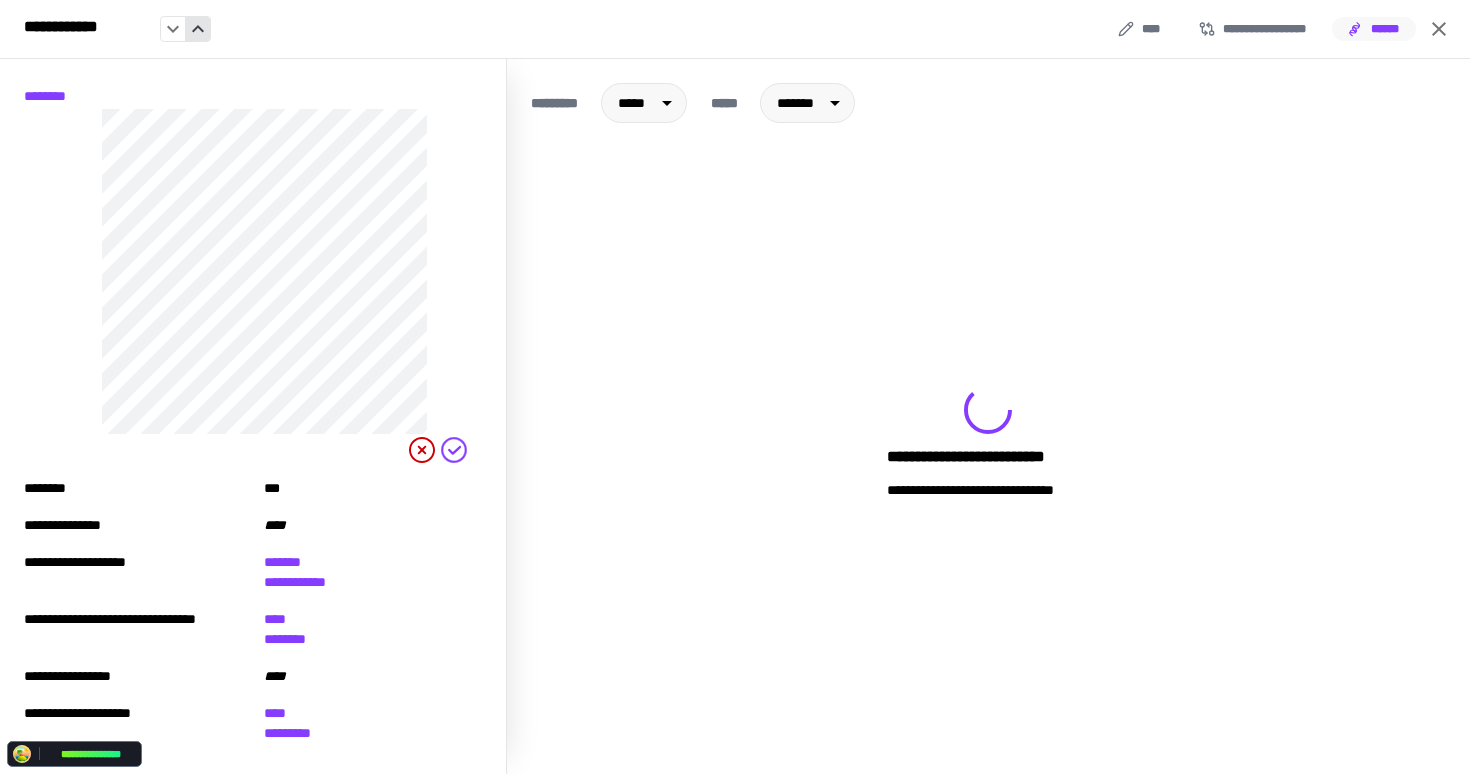 click 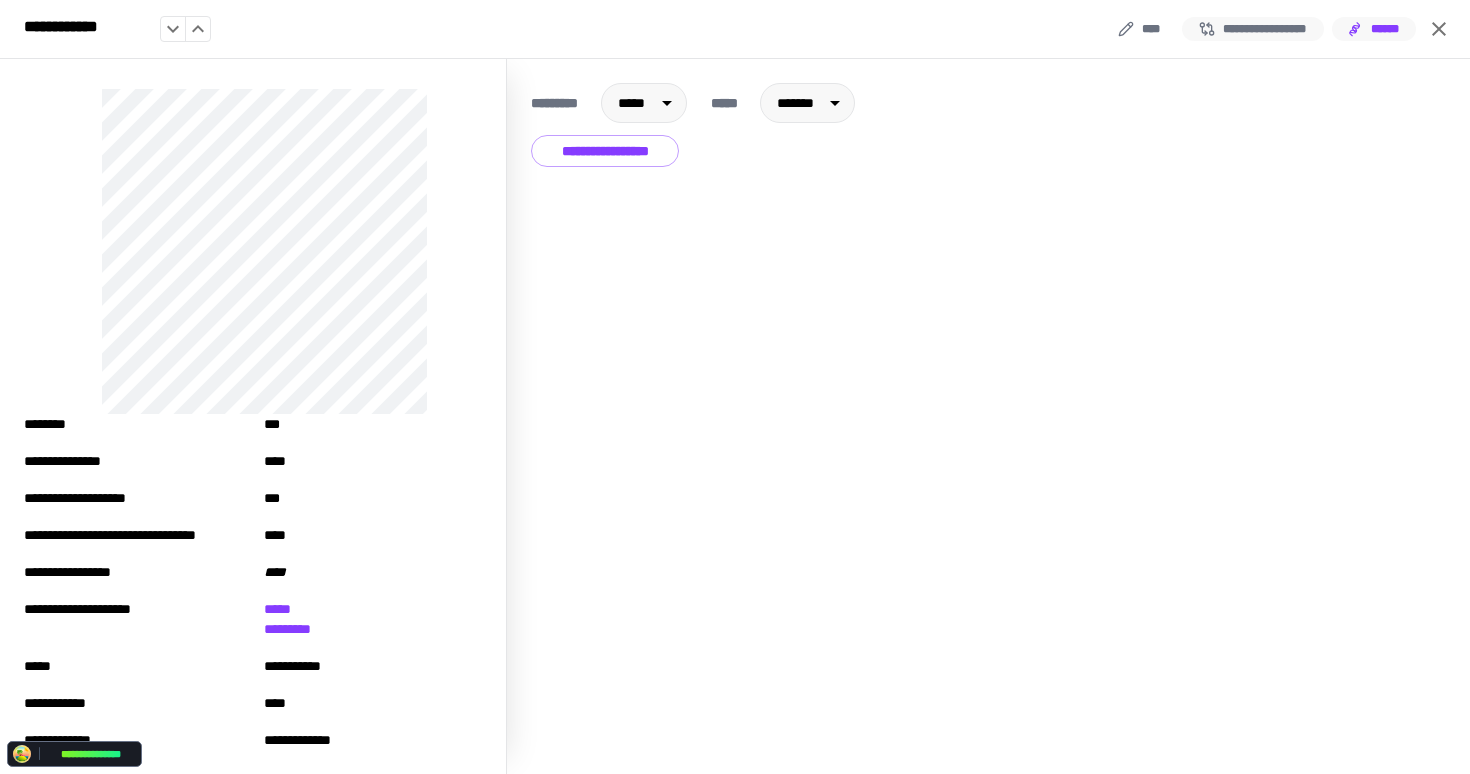 click on "**********" at bounding box center [1253, 29] 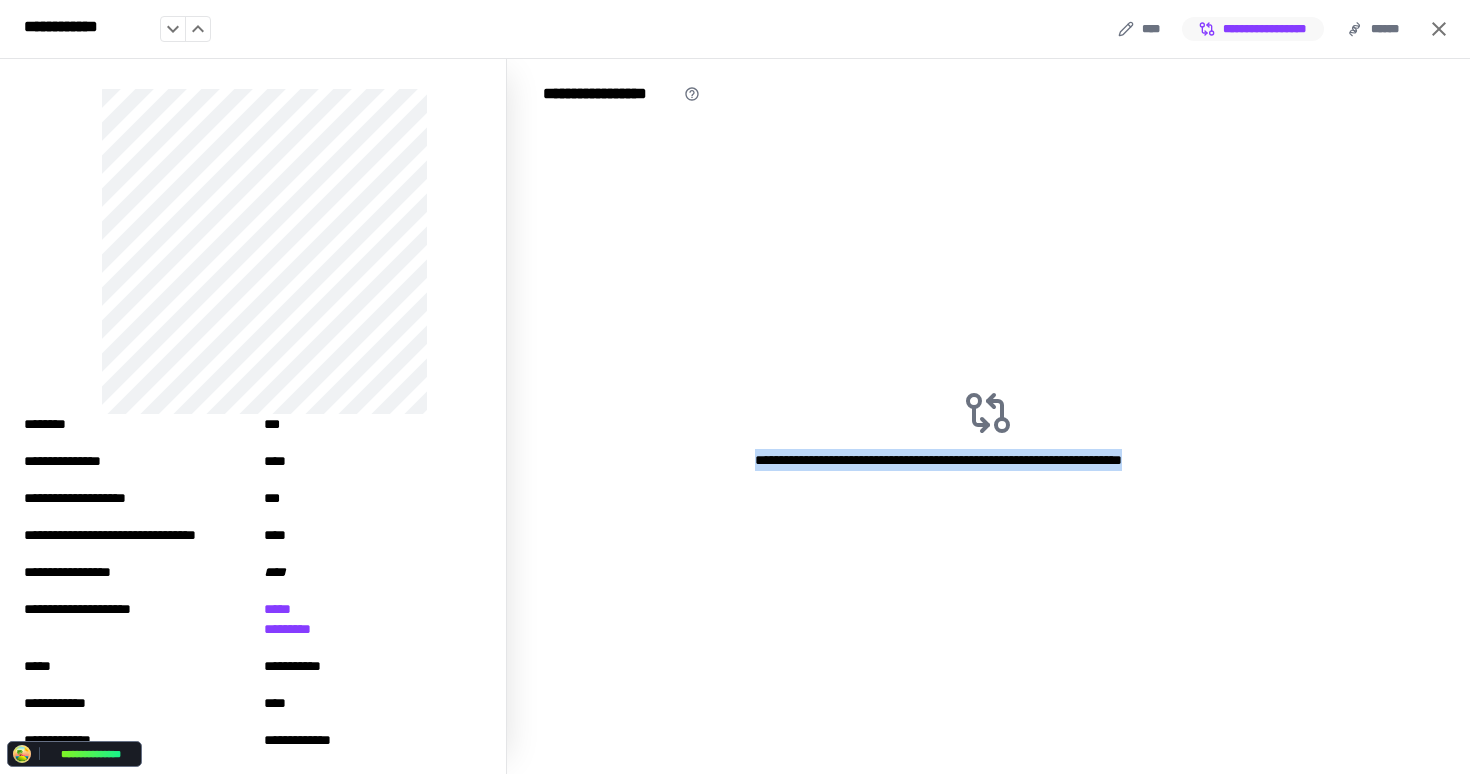 drag, startPoint x: 1221, startPoint y: 462, endPoint x: 749, endPoint y: 461, distance: 472.00107 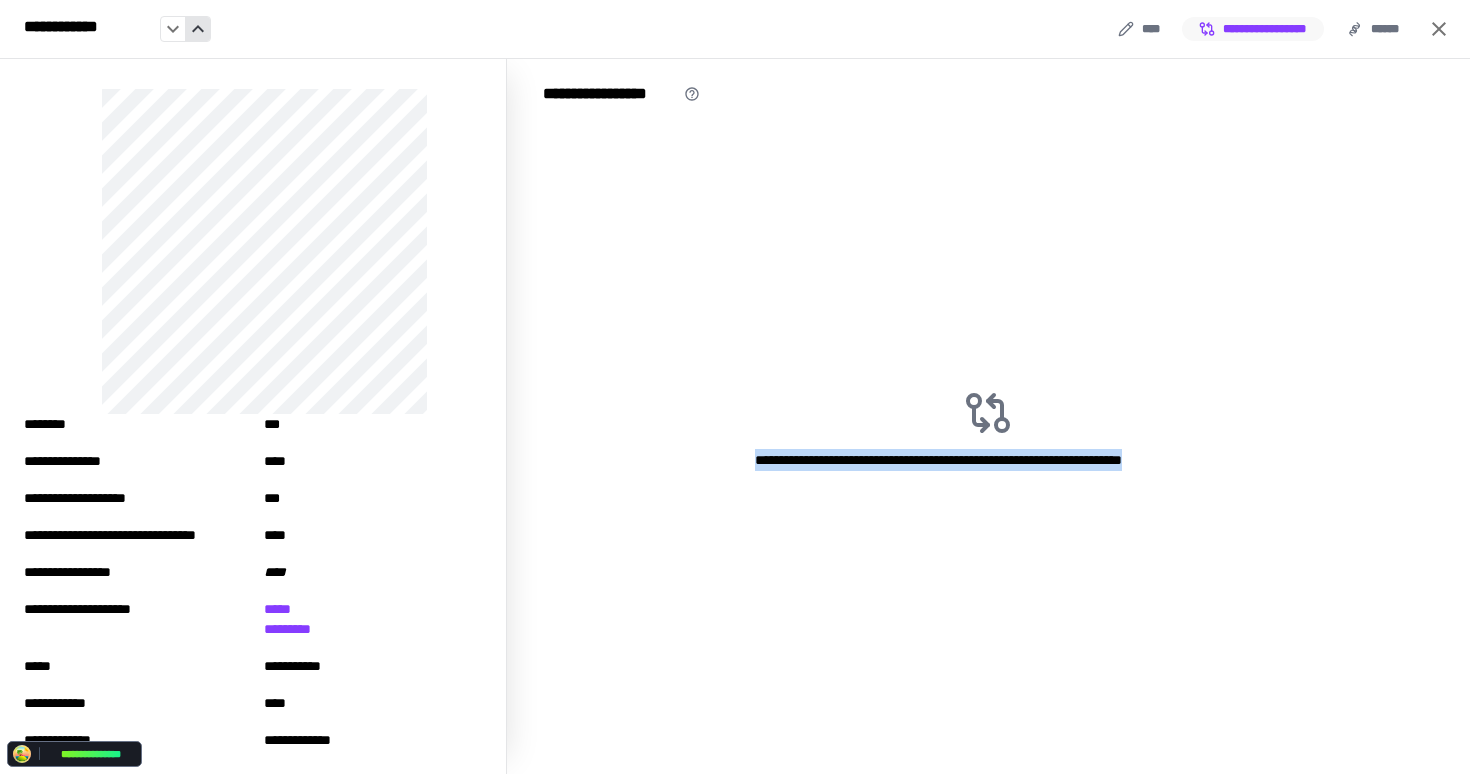 click 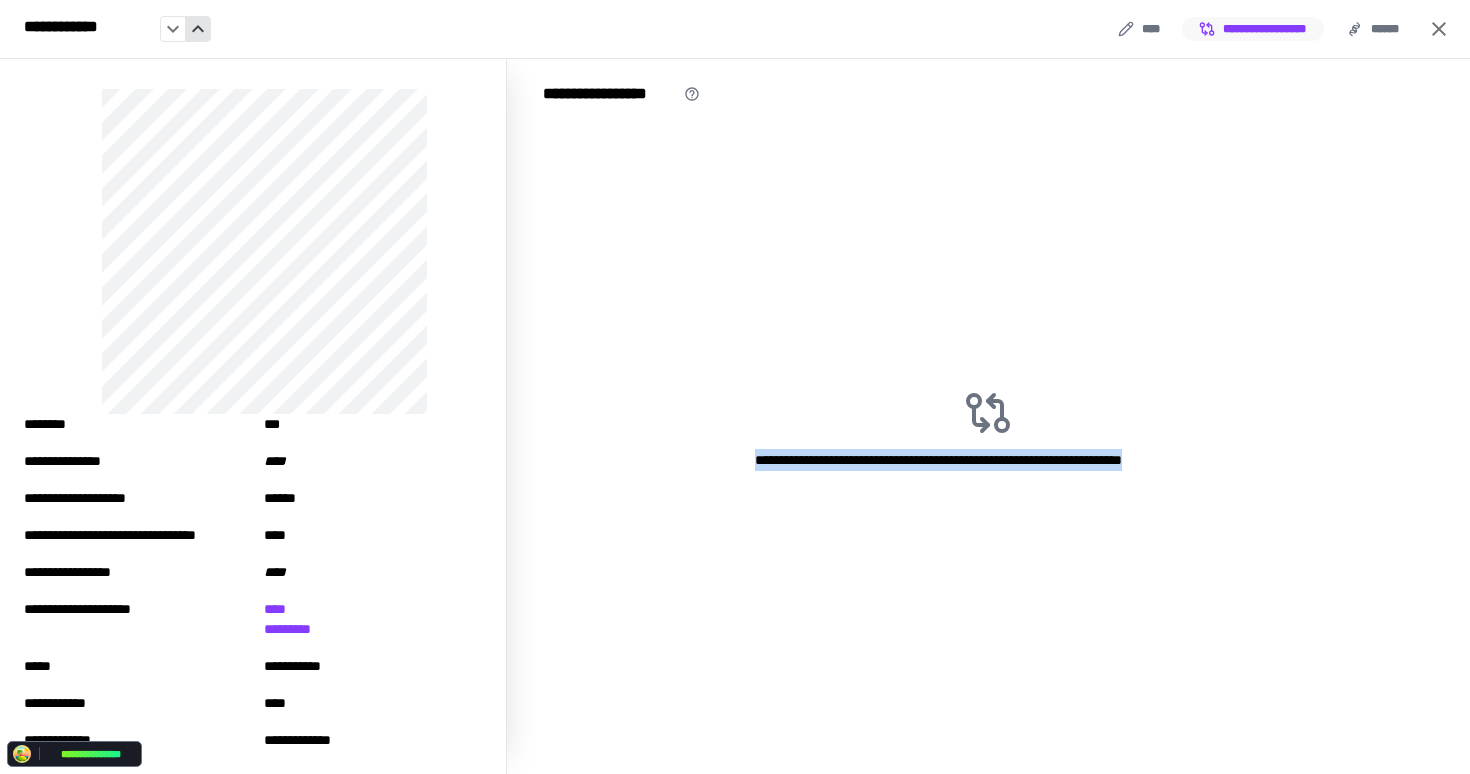 click 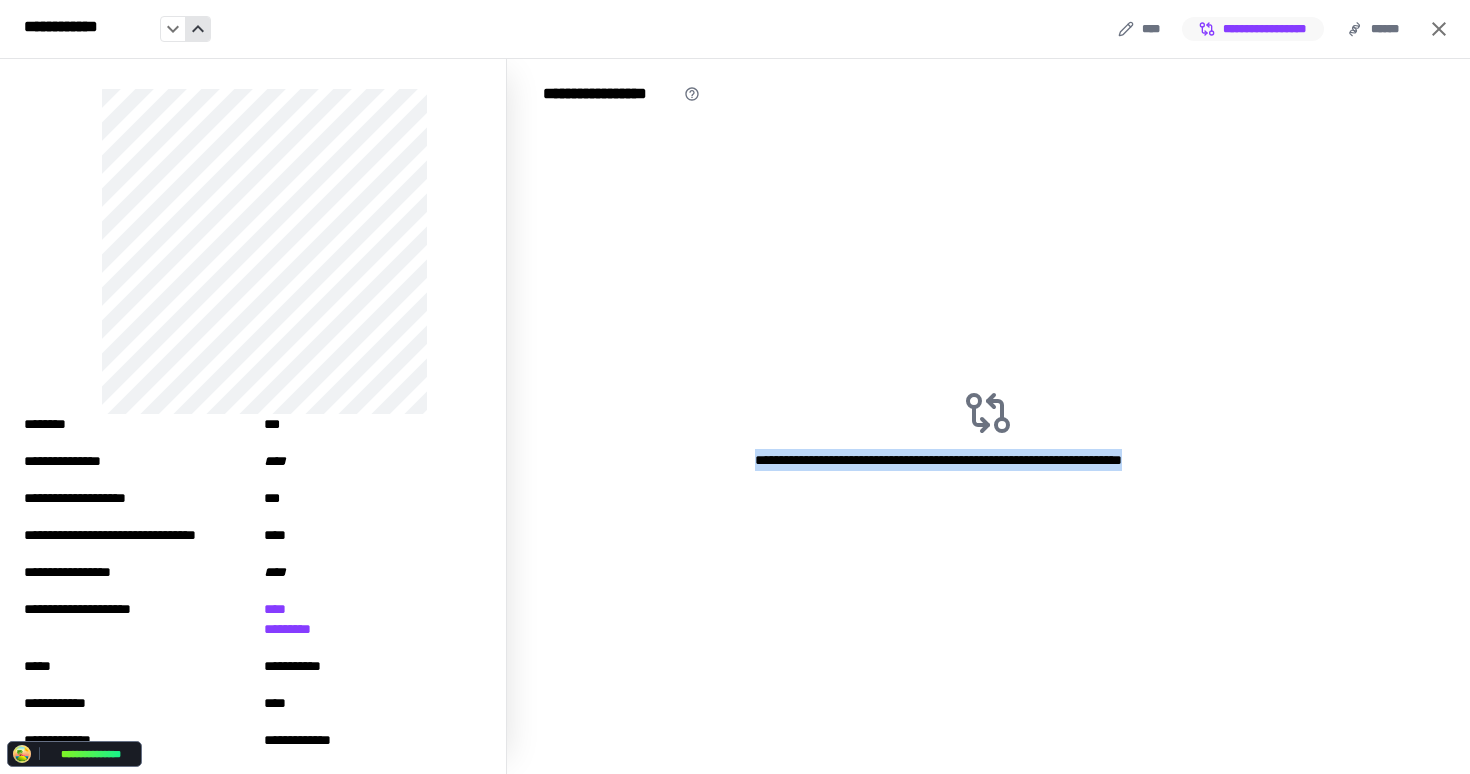 click 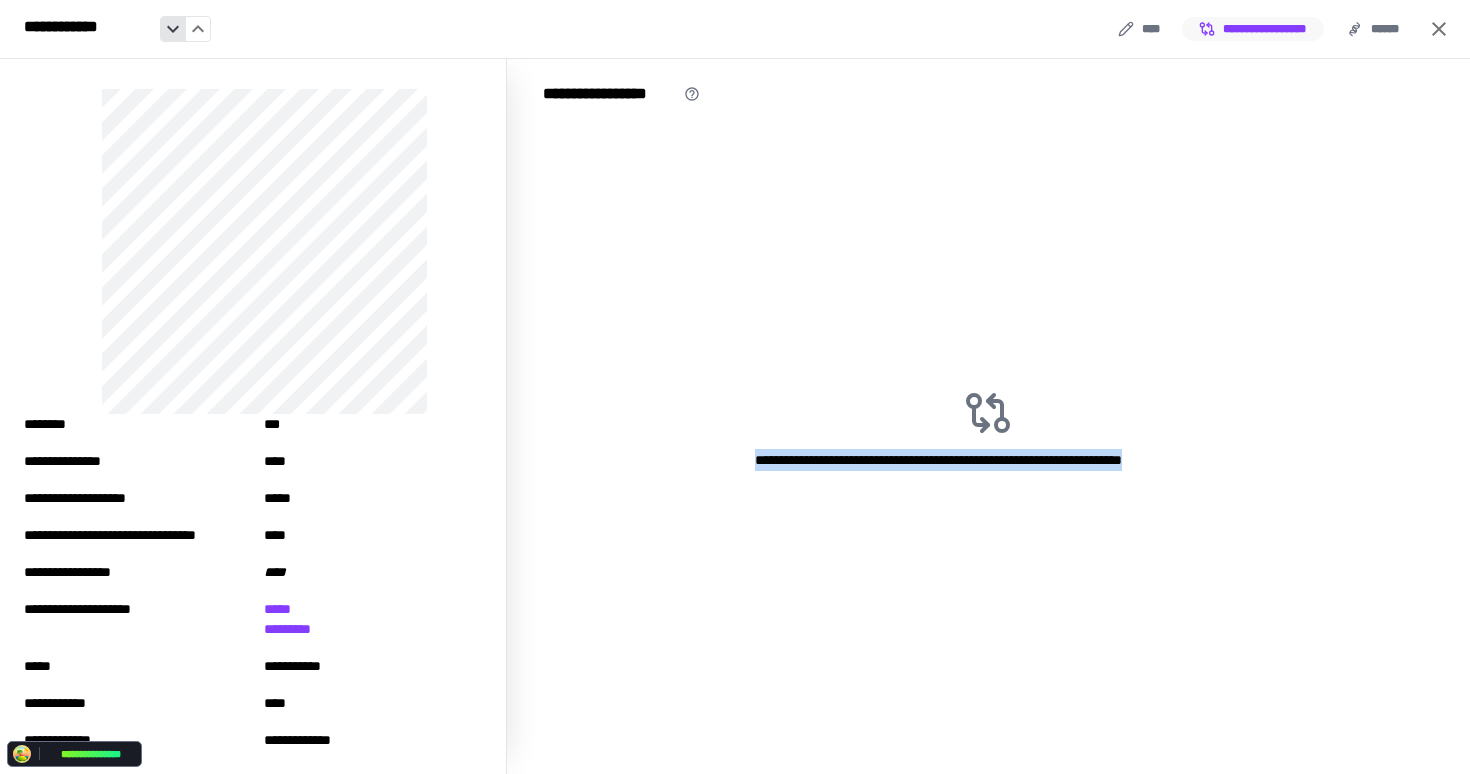 click 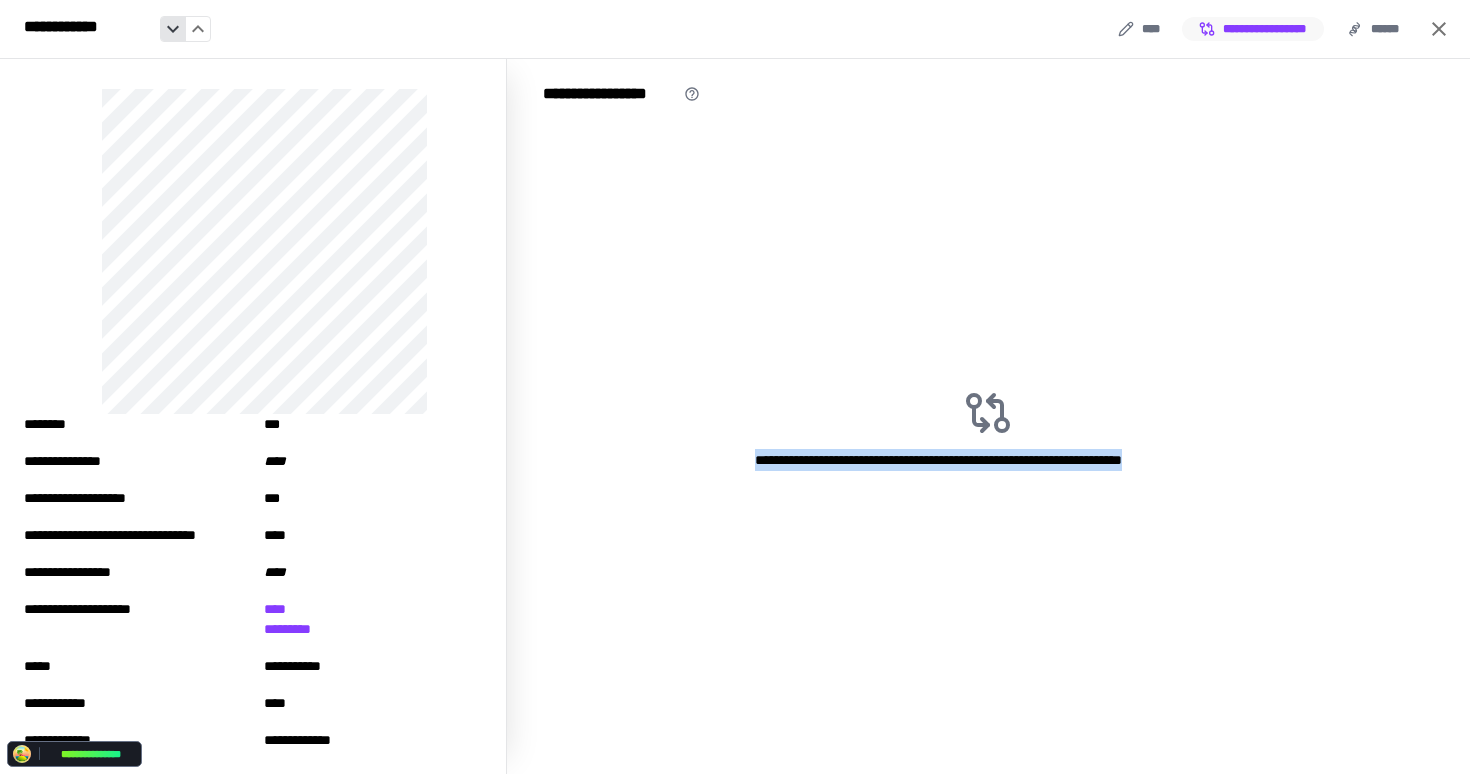 click 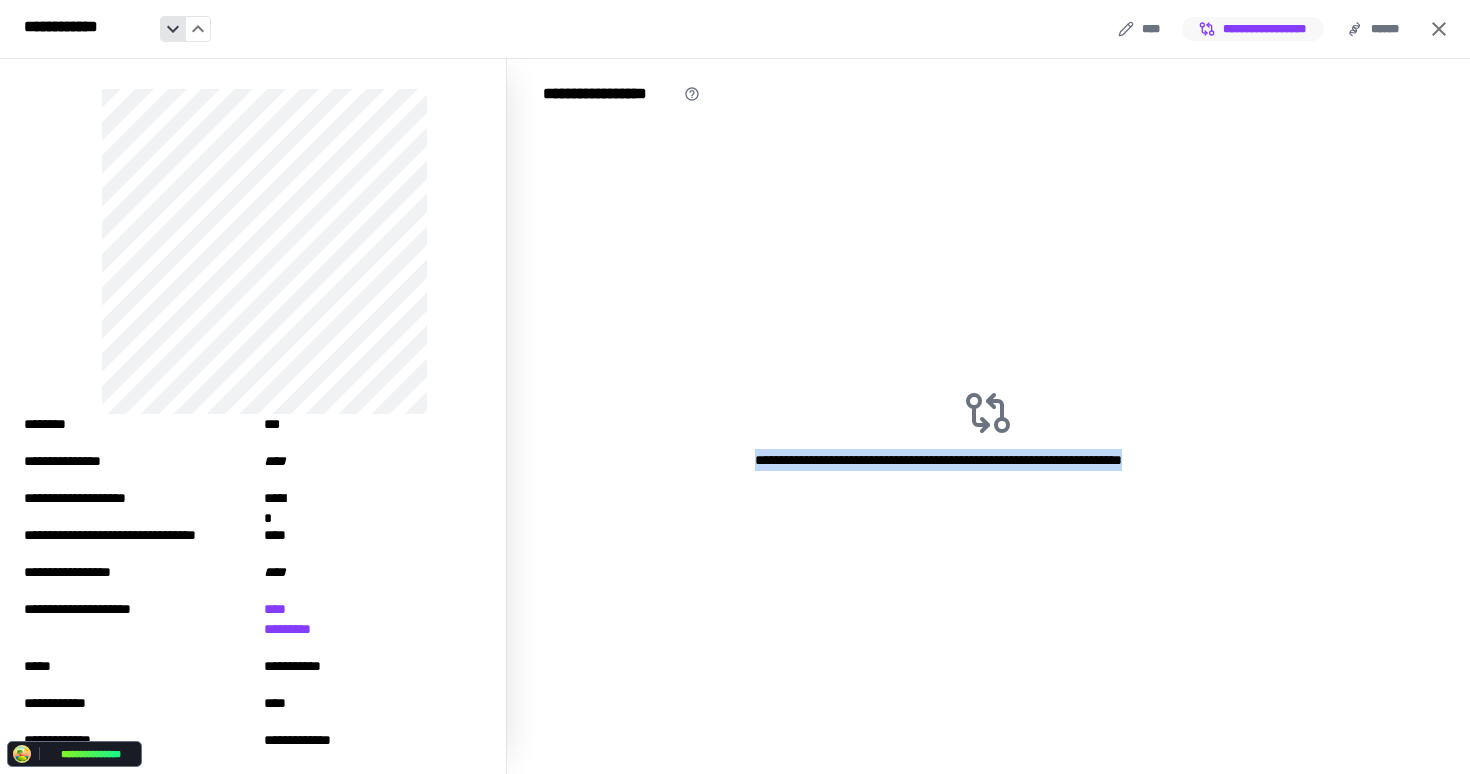 click 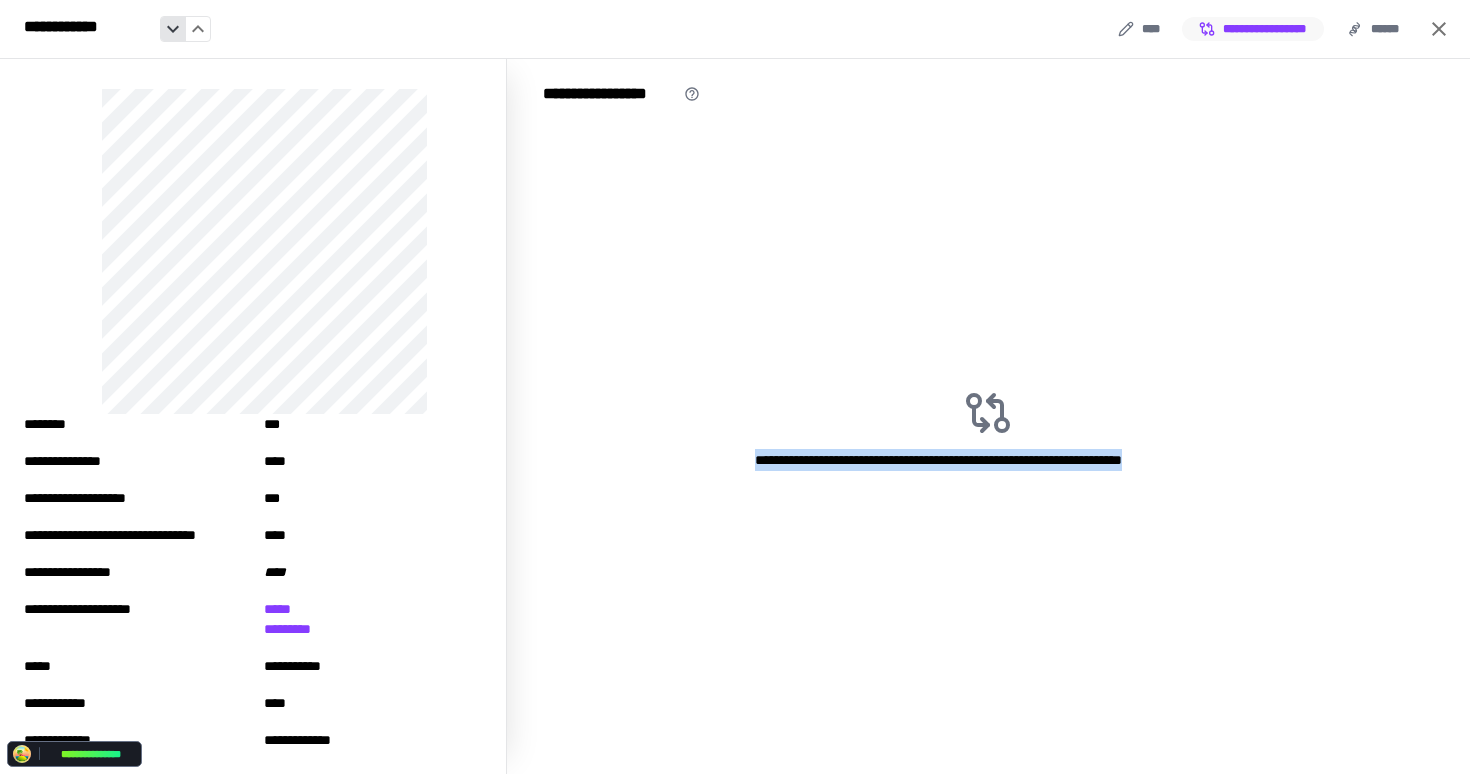 click 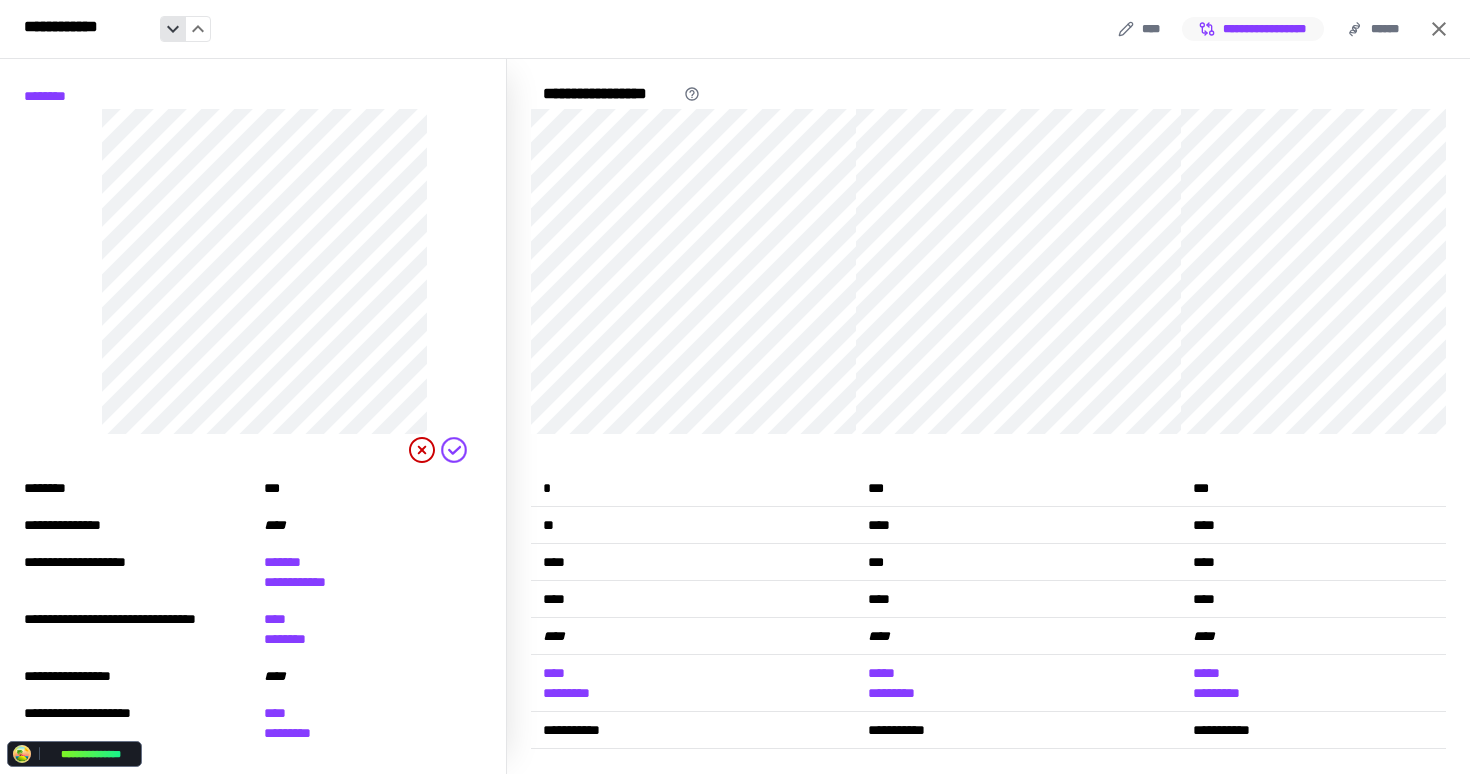 click 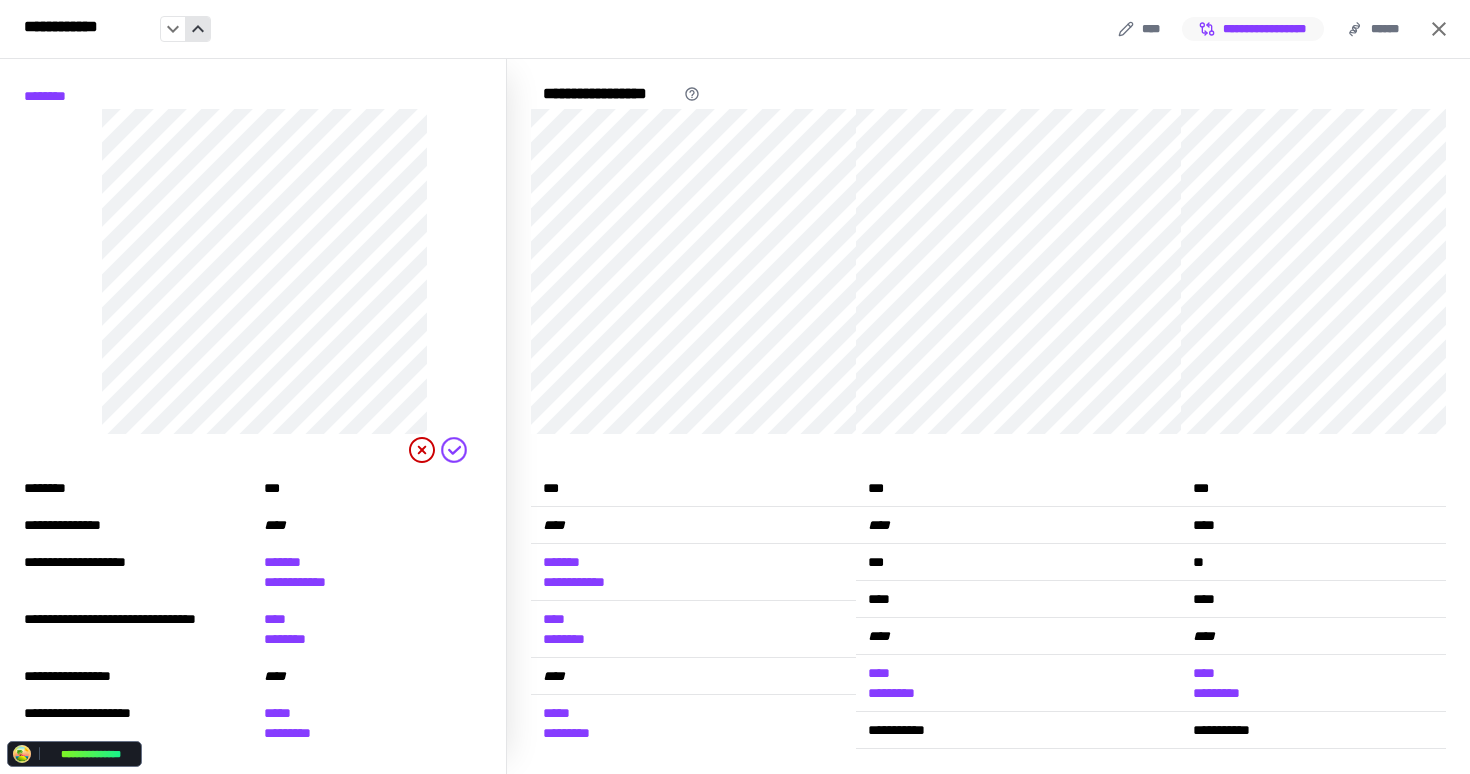 click 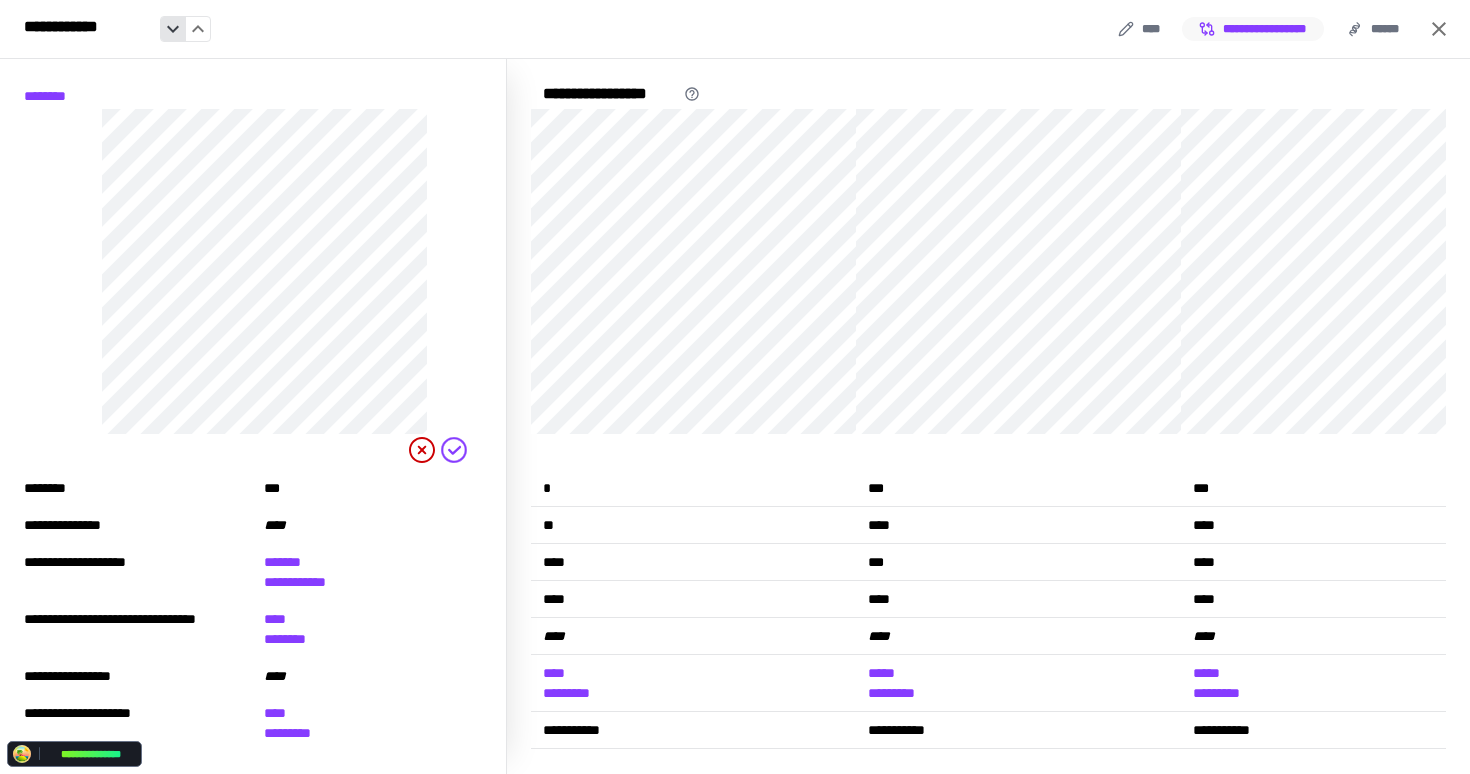 click 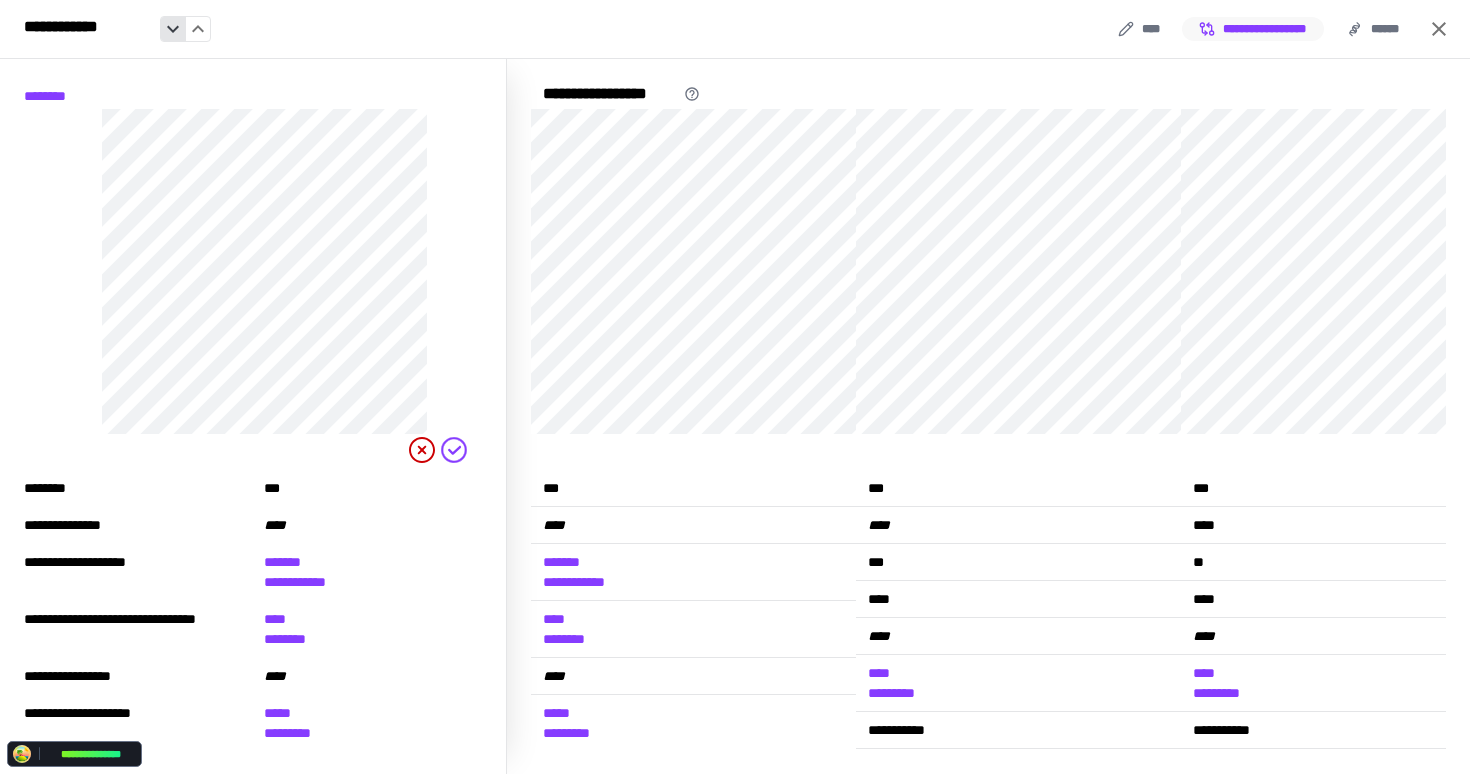 click 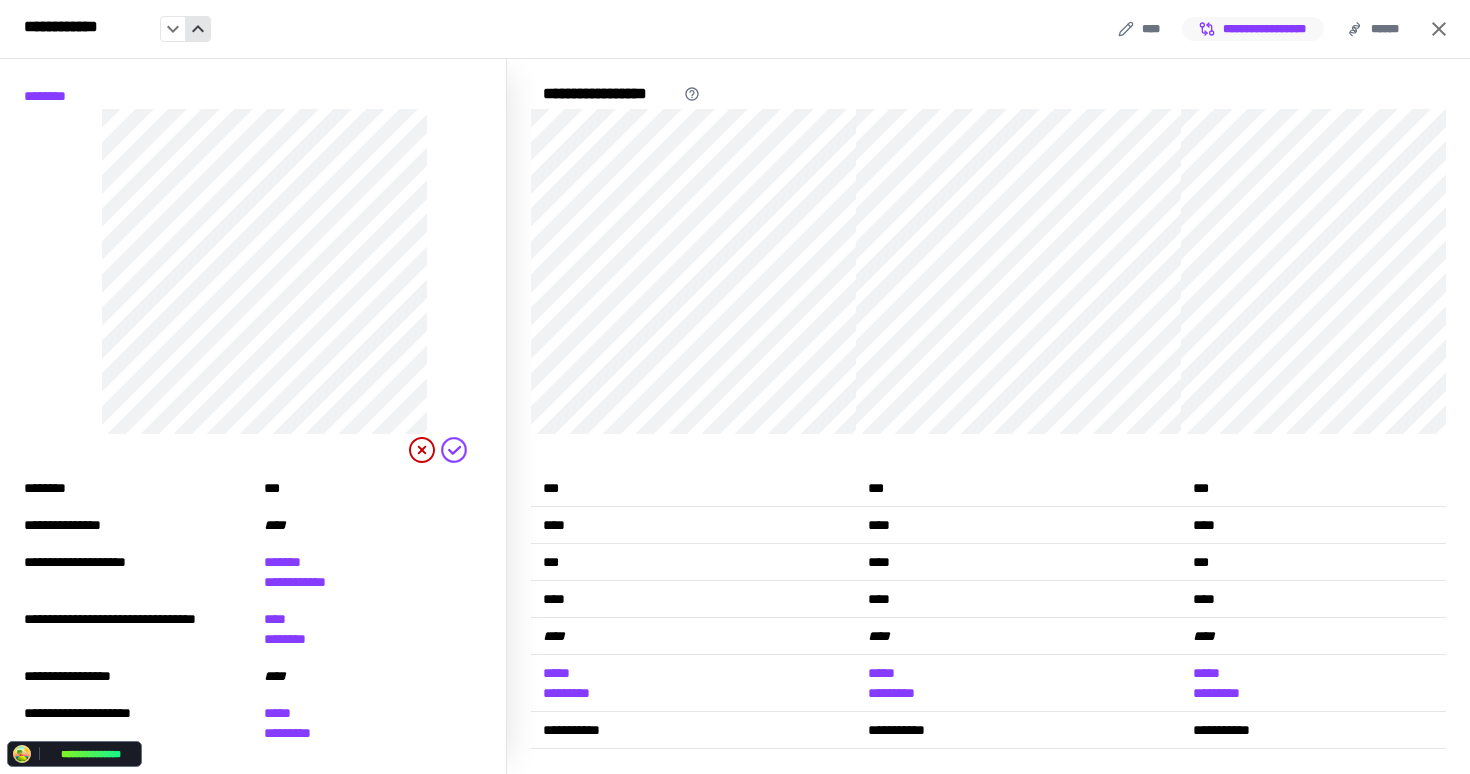 click 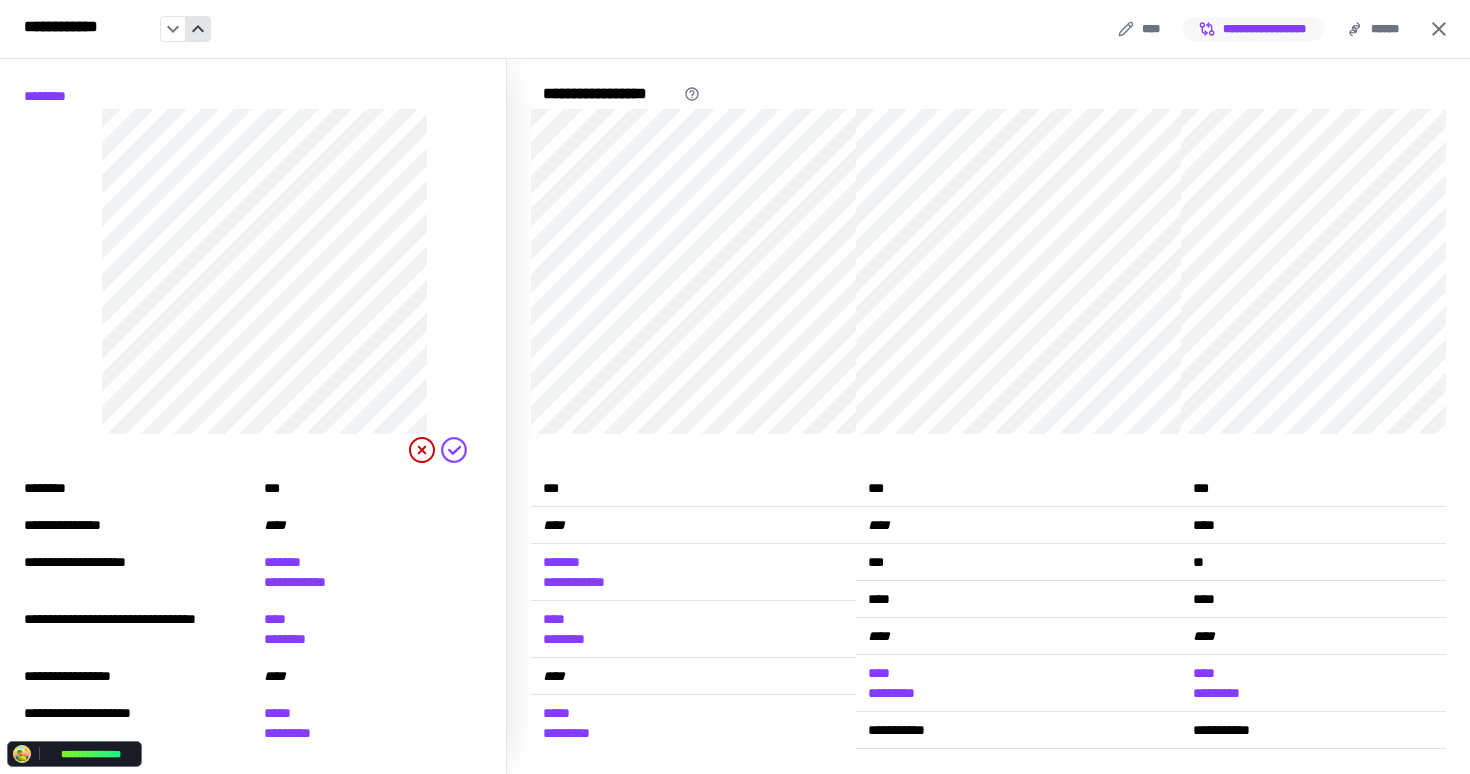 click 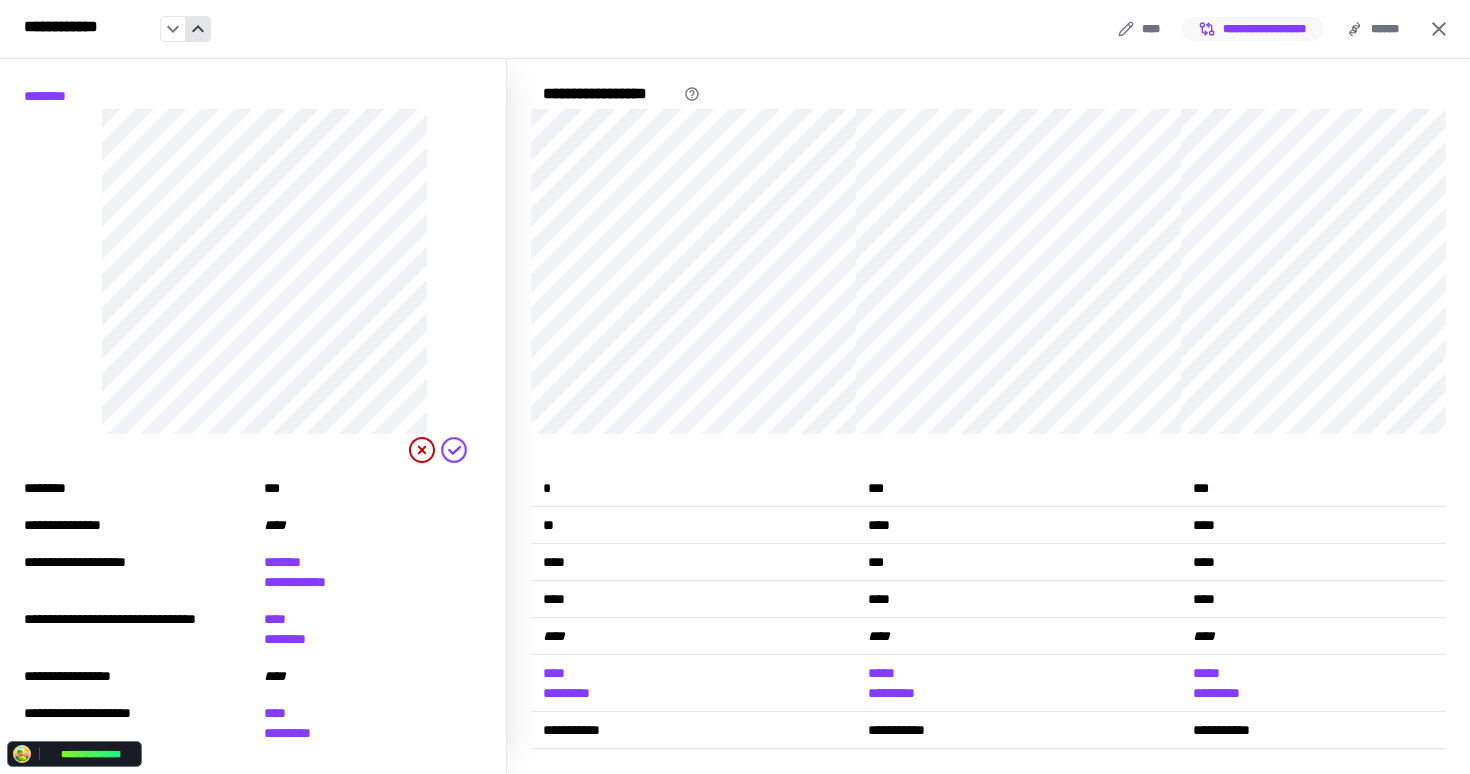 click 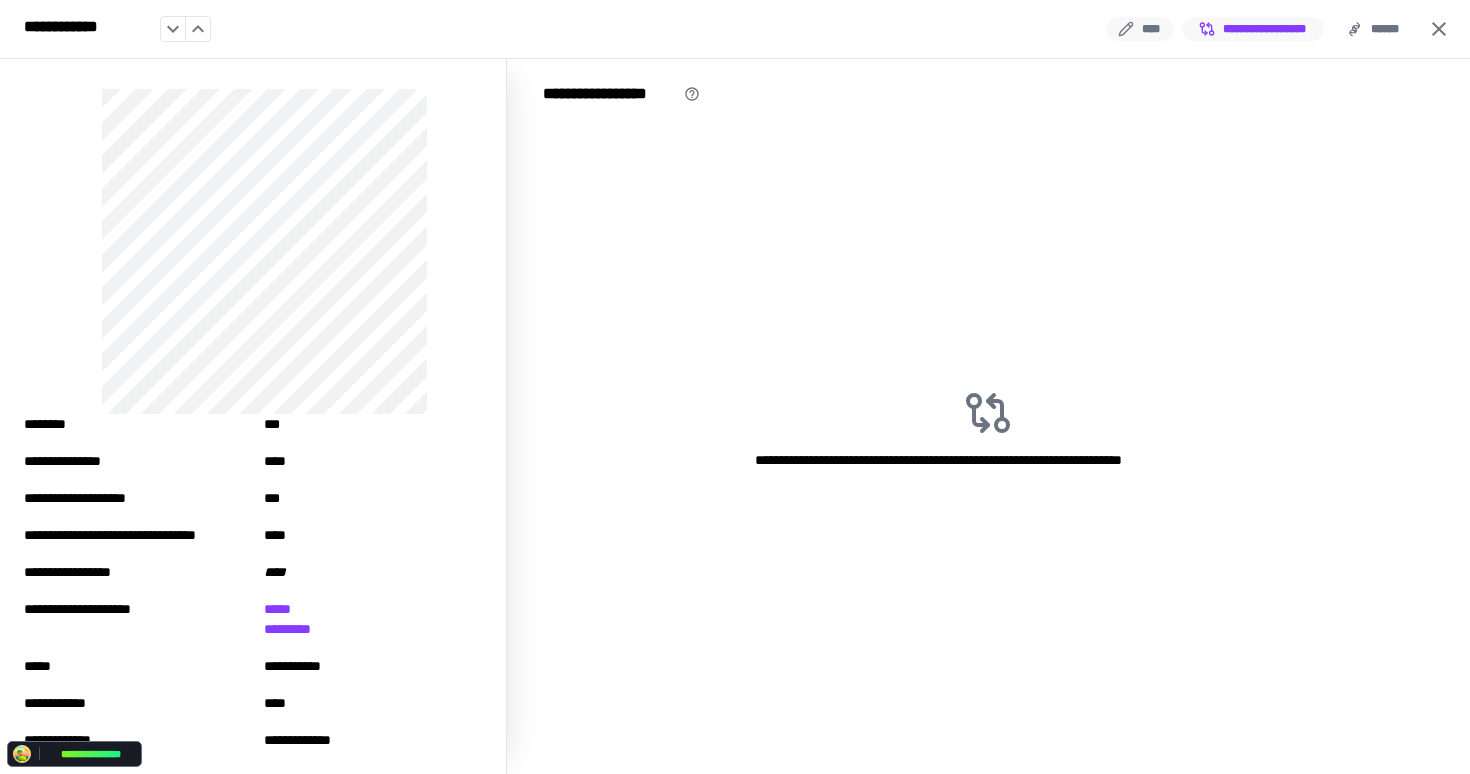 click on "****" at bounding box center (1140, 29) 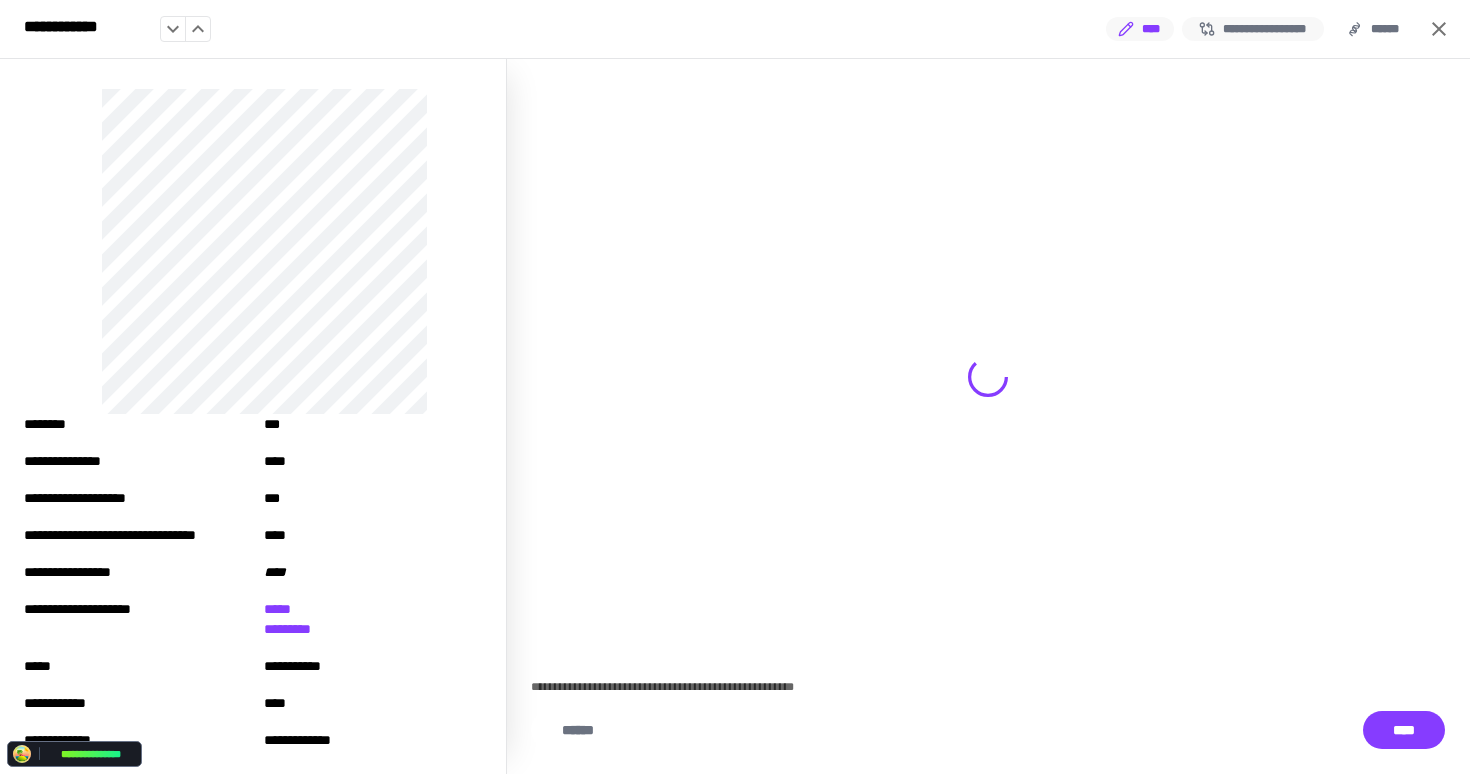 click on "**********" at bounding box center (1253, 29) 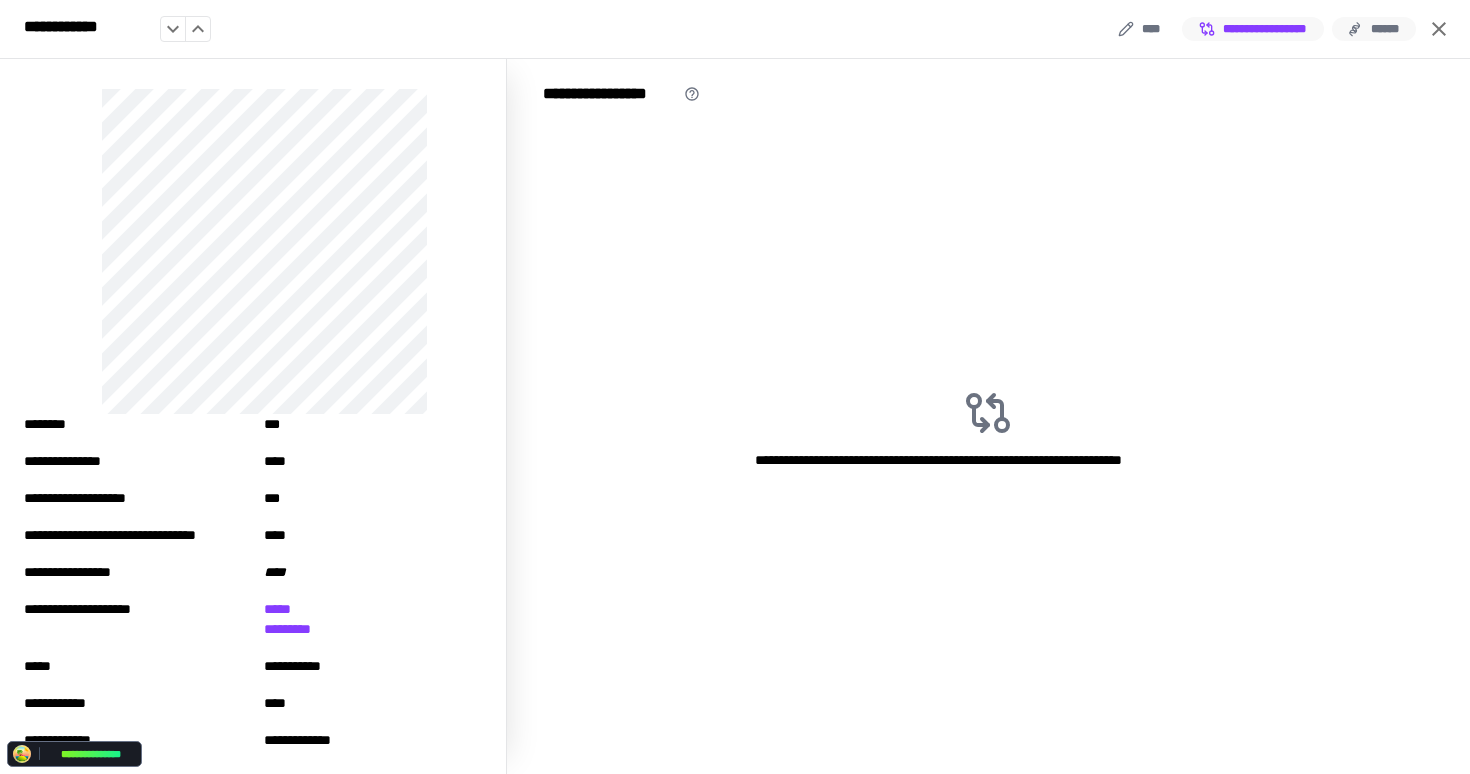 click on "******" at bounding box center (1374, 29) 